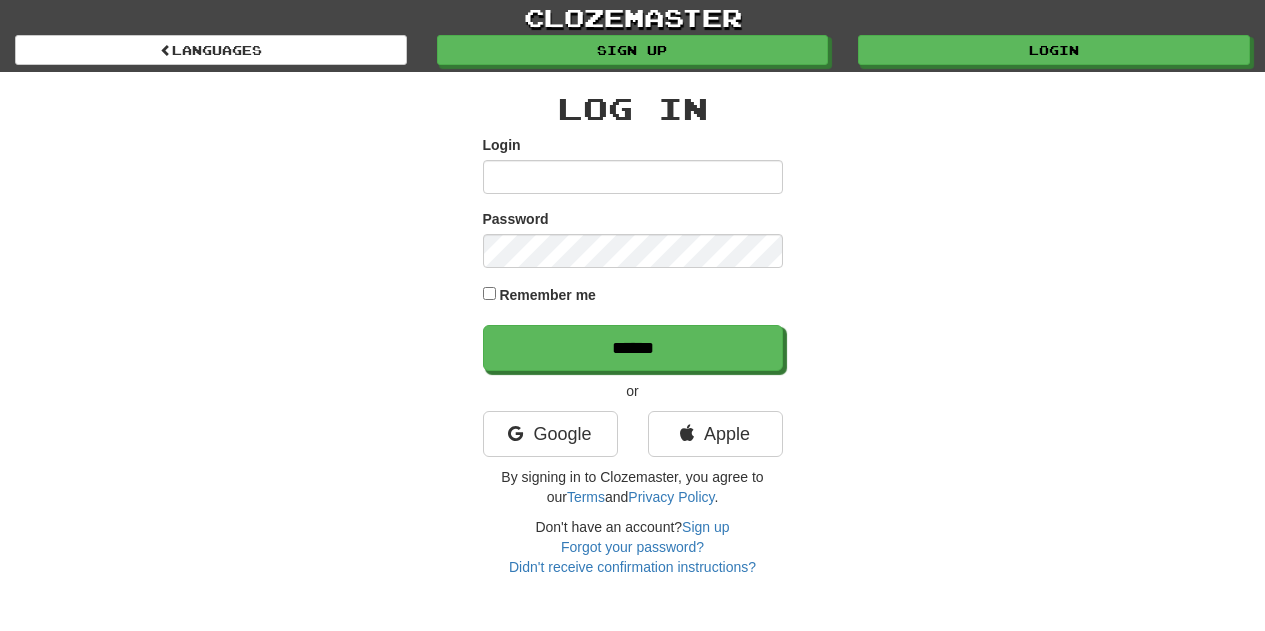 scroll, scrollTop: 0, scrollLeft: 0, axis: both 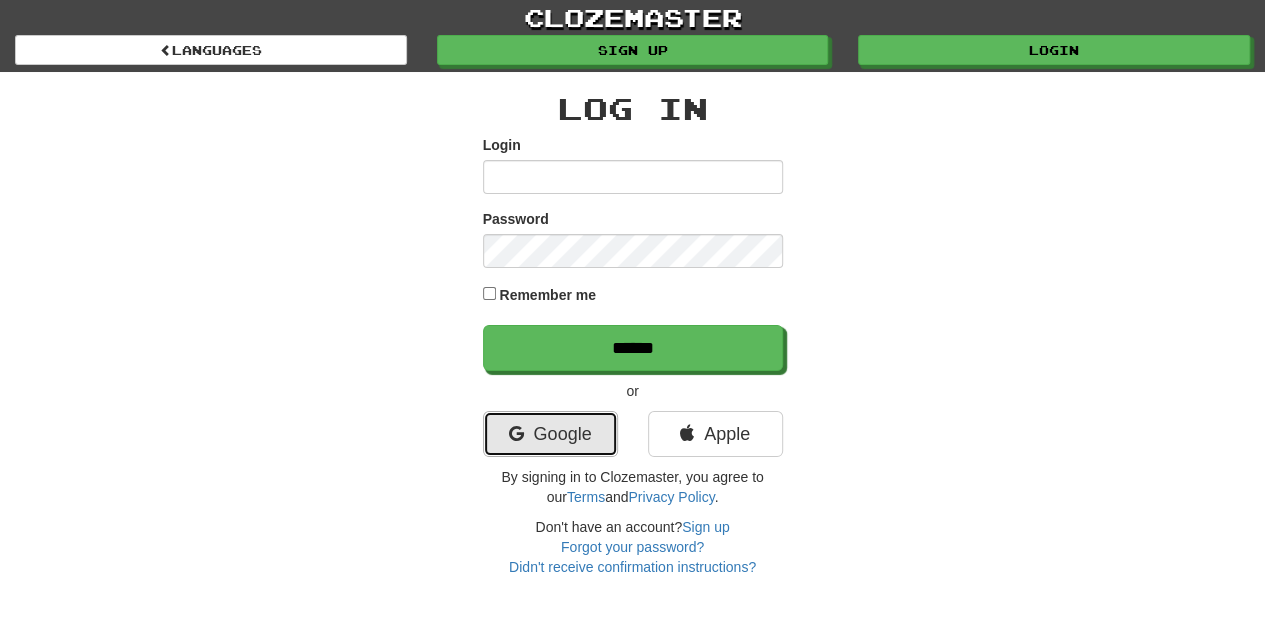 click on "Google" at bounding box center (550, 434) 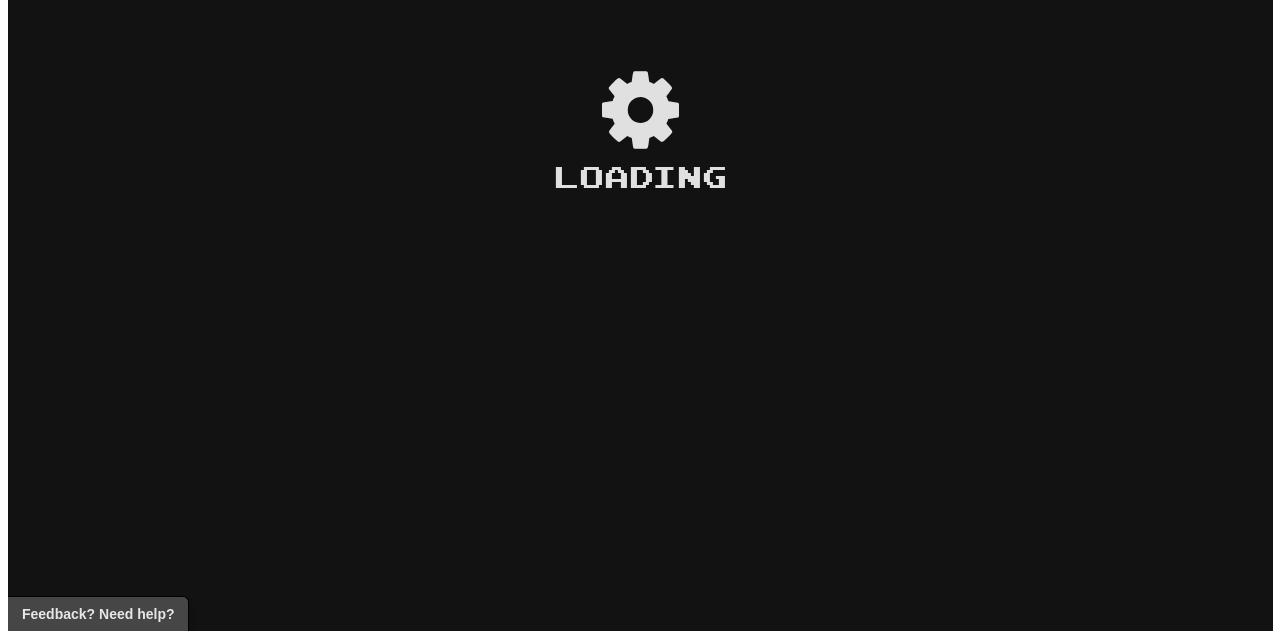 scroll, scrollTop: 0, scrollLeft: 0, axis: both 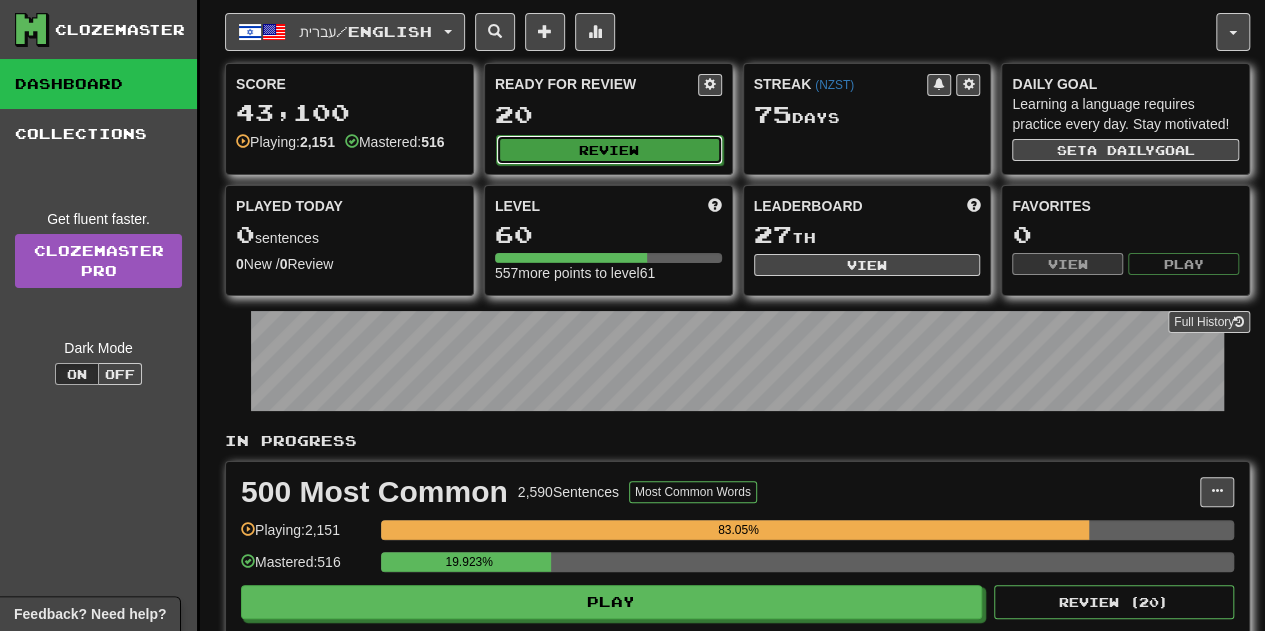 click on "Review" at bounding box center (609, 150) 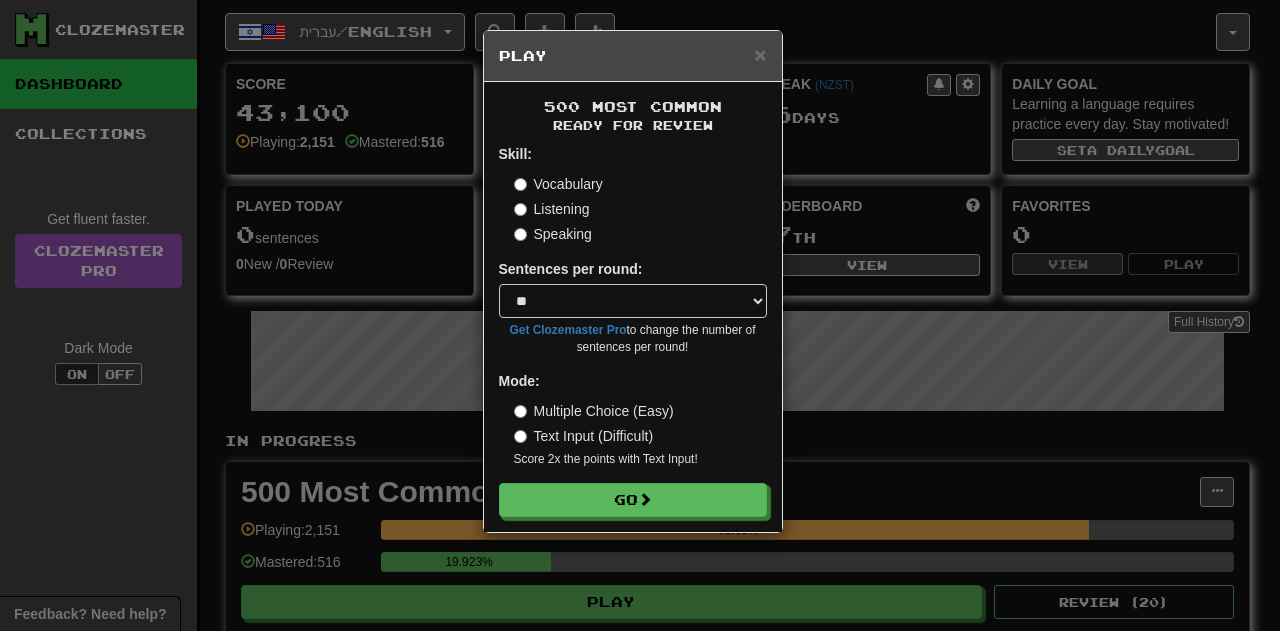 click on "500 Most Common Ready for Review Skill: Vocabulary Listening Speaking Sentences per round: * ** ** ** ** ** *** ******** Get Clozemaster Pro  to change the number of sentences per round! Mode: Multiple Choice (Easy) Text Input (Difficult) Score 2x the points with Text Input ! Go" at bounding box center (633, 307) 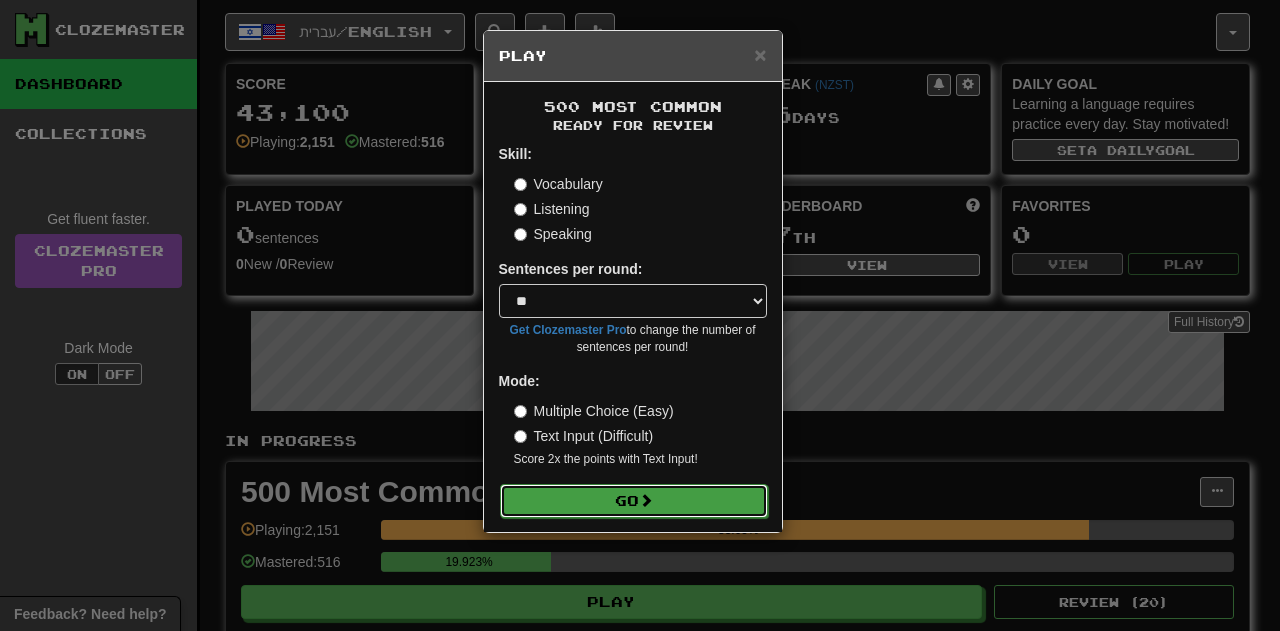 click on "Go" at bounding box center (634, 501) 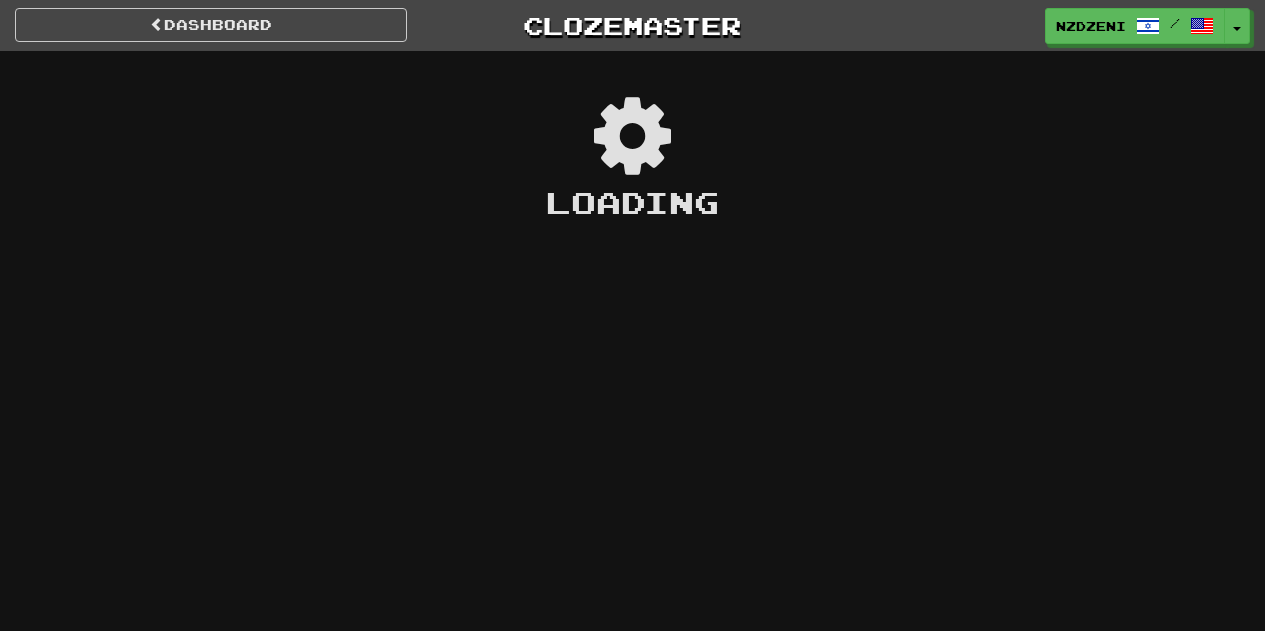 scroll, scrollTop: 0, scrollLeft: 0, axis: both 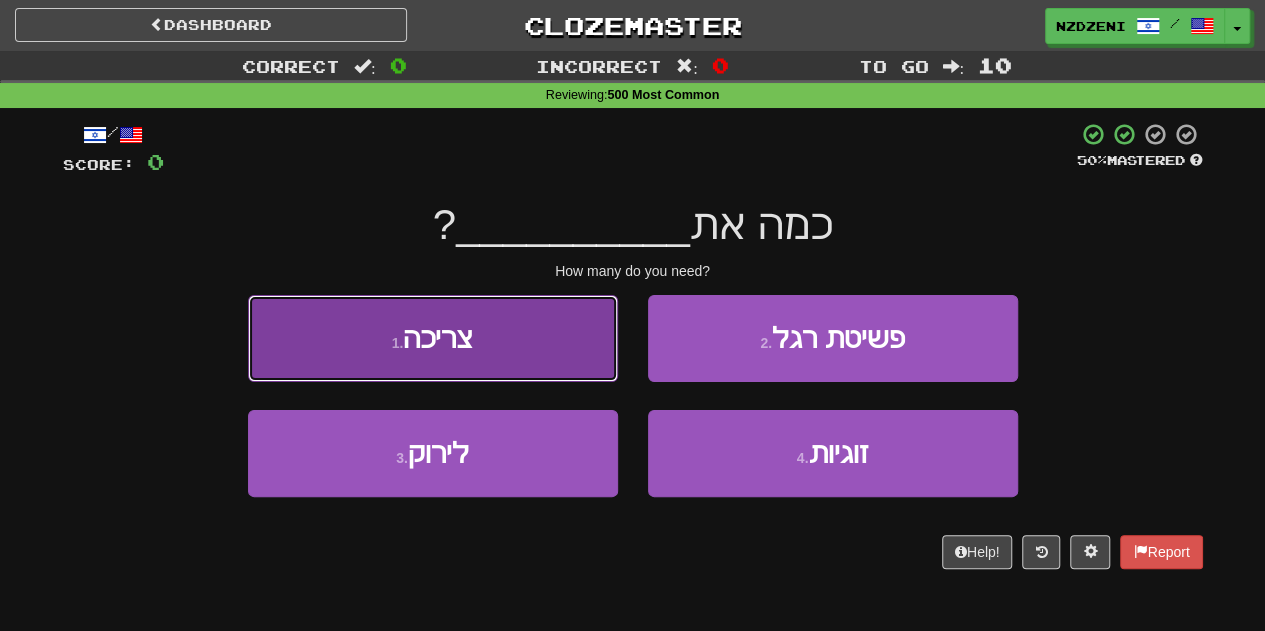 click on "1 .  צריכה" at bounding box center [433, 338] 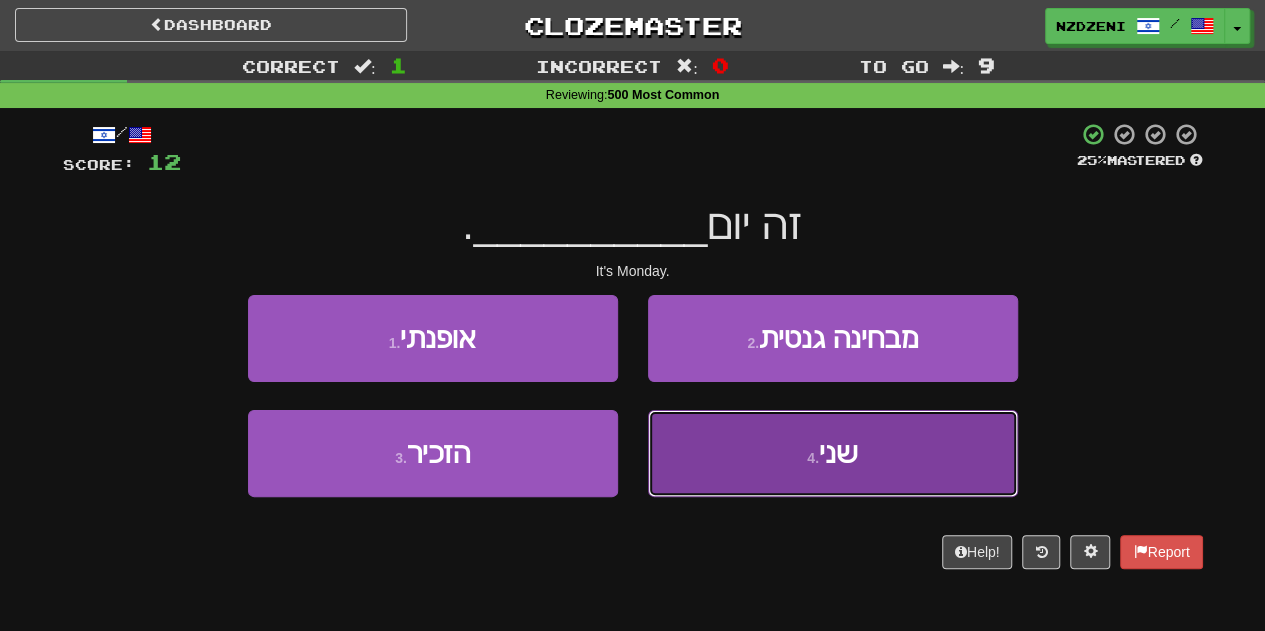 click on "4 .  שני" at bounding box center (833, 453) 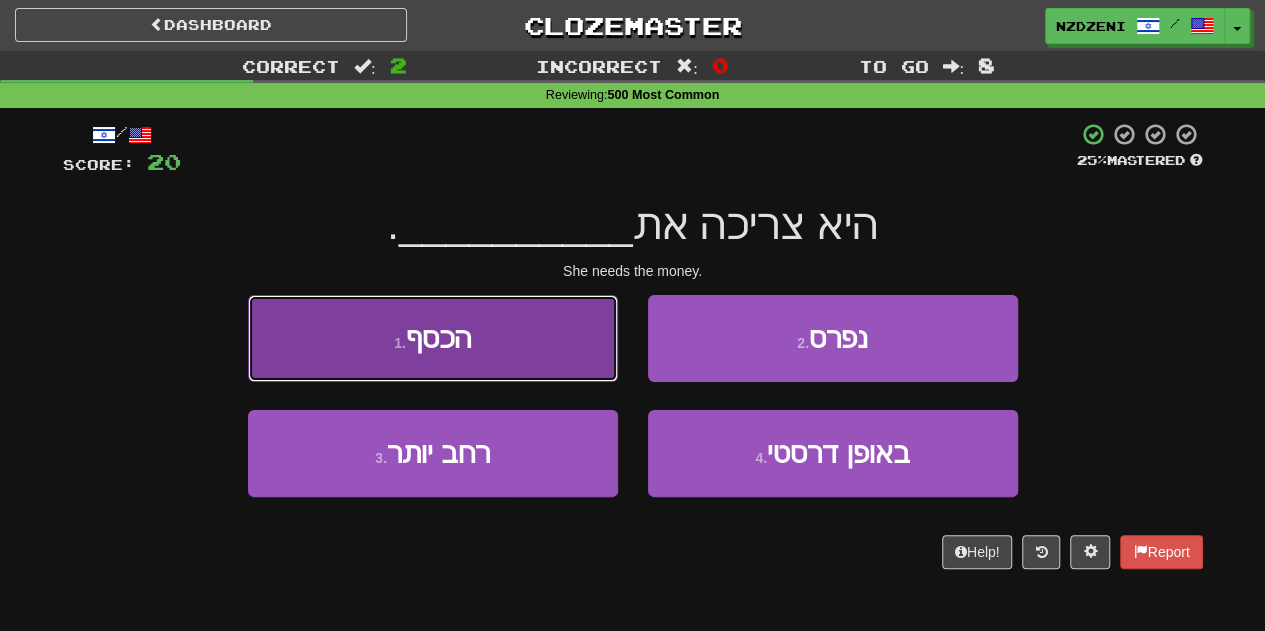 click on "1 .  הכסף" at bounding box center (433, 338) 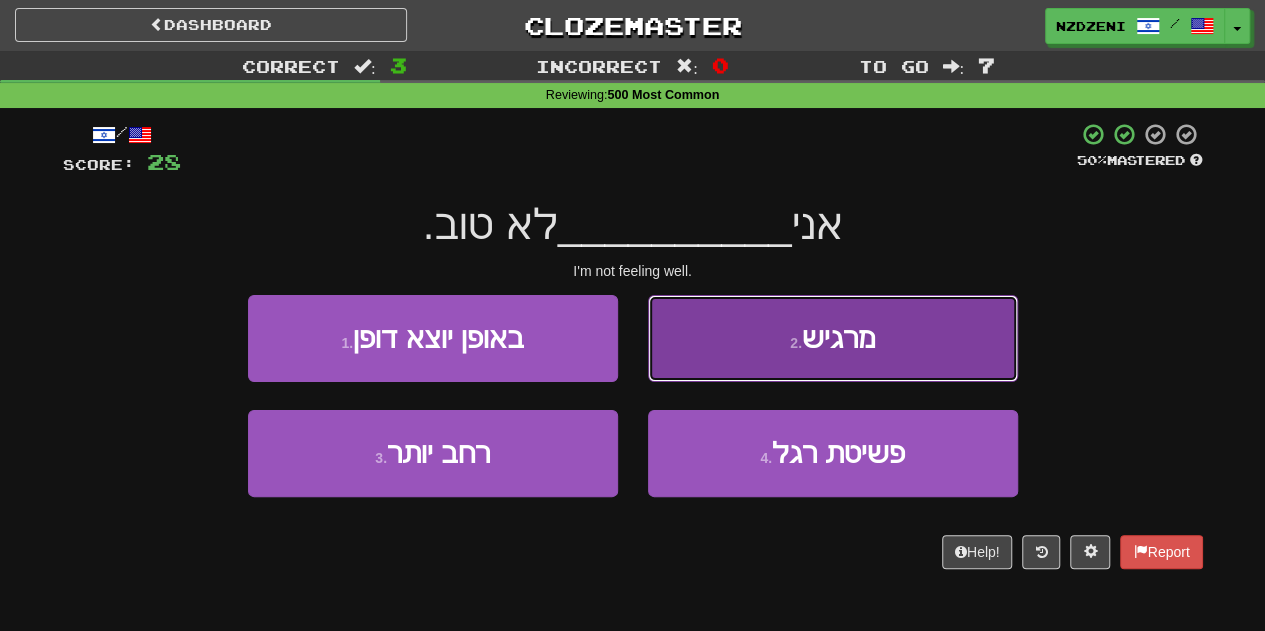 click on "2 .  מרגיש" at bounding box center [833, 338] 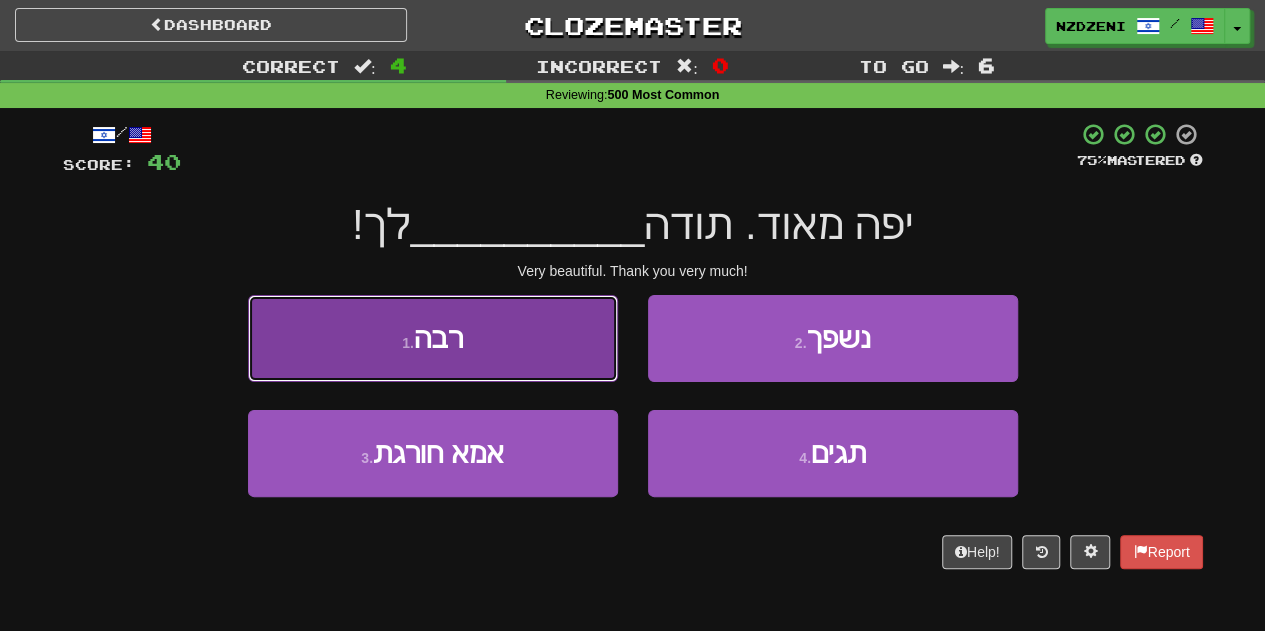 click on "1 .  רבה" at bounding box center [433, 338] 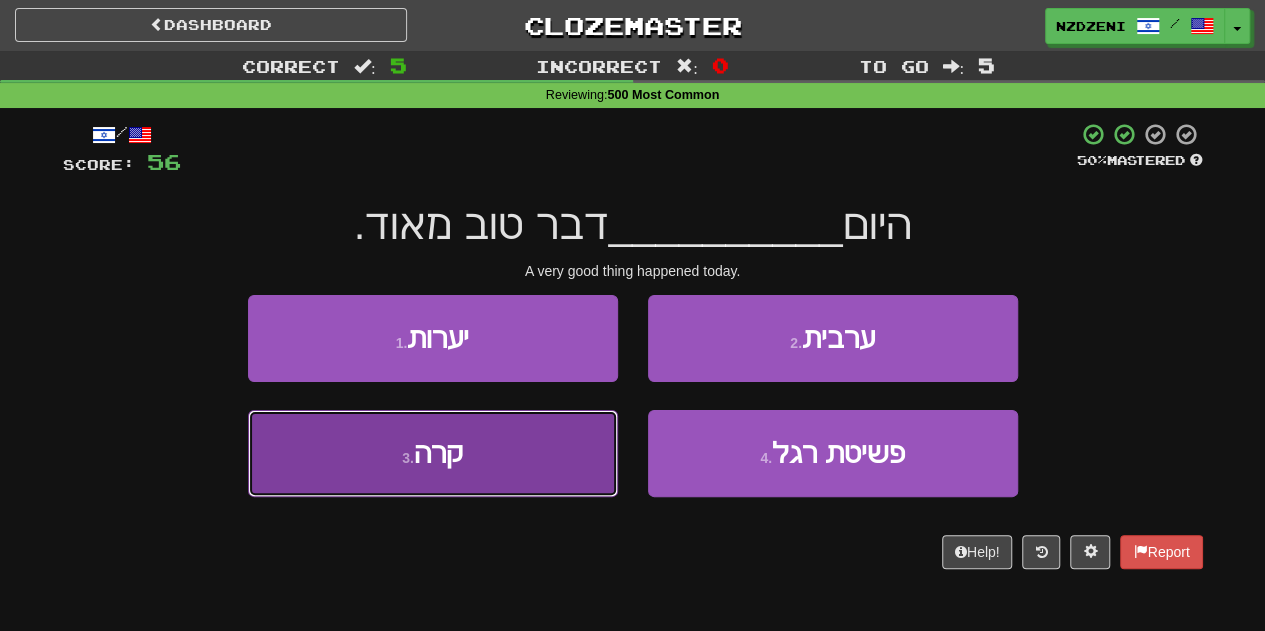 click on "3 .  קרה" at bounding box center [433, 453] 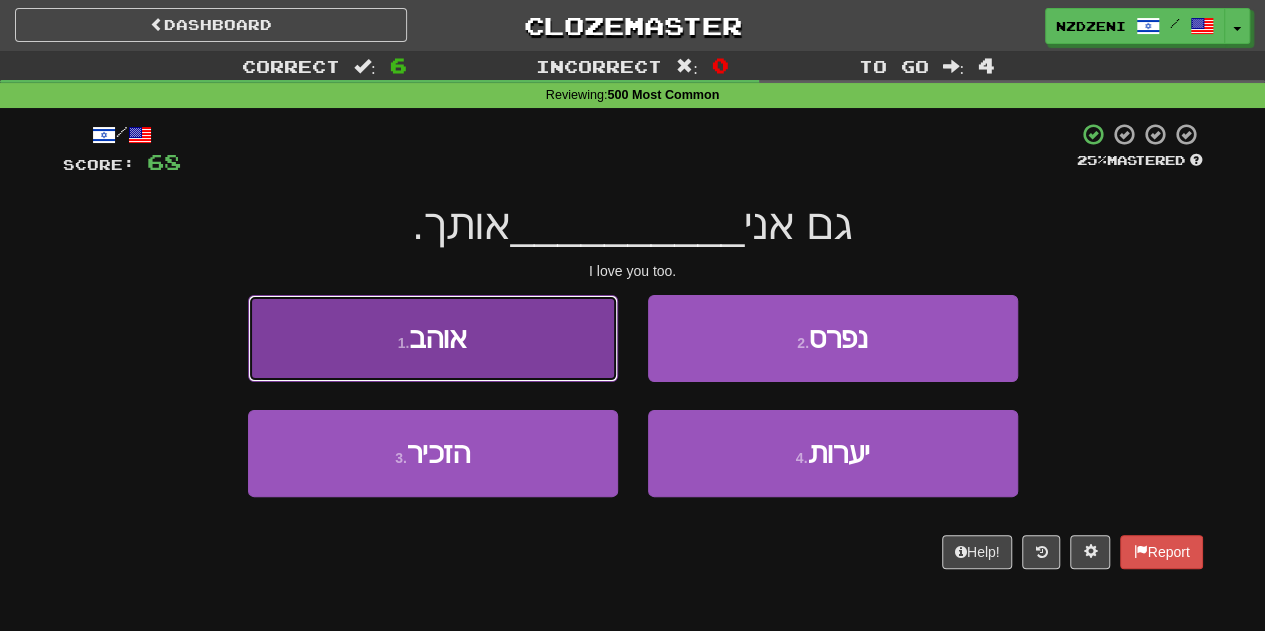 click on "1 .  אוהב" at bounding box center (433, 338) 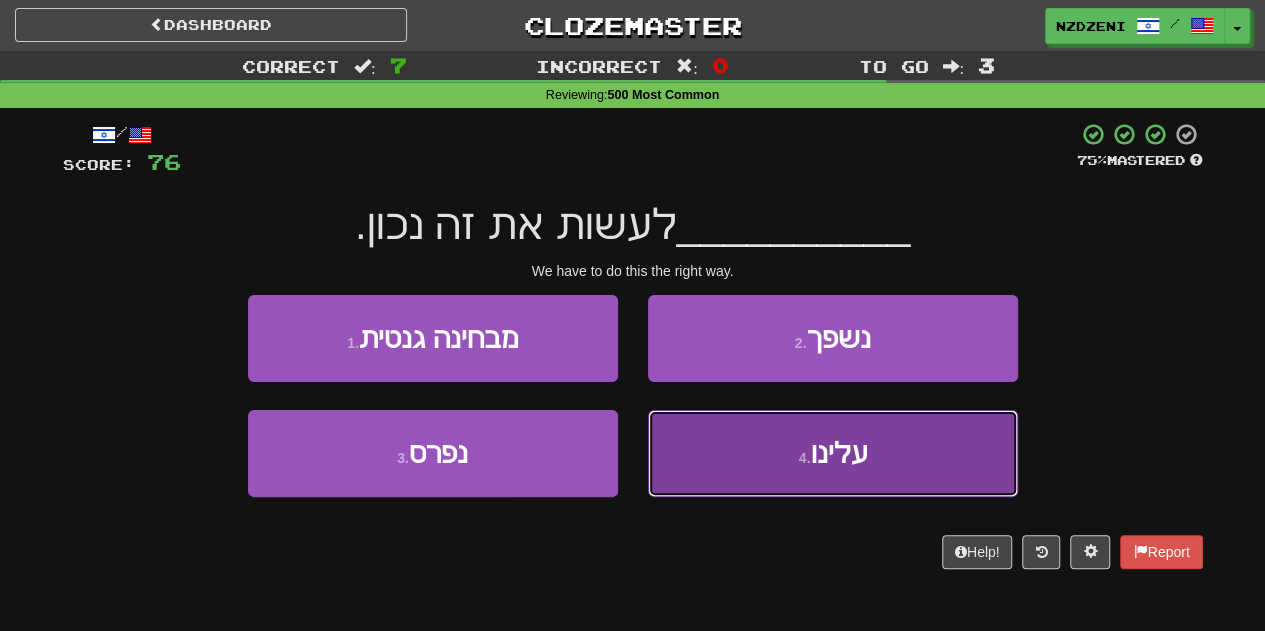 click on "4 .  עלינו" at bounding box center [833, 453] 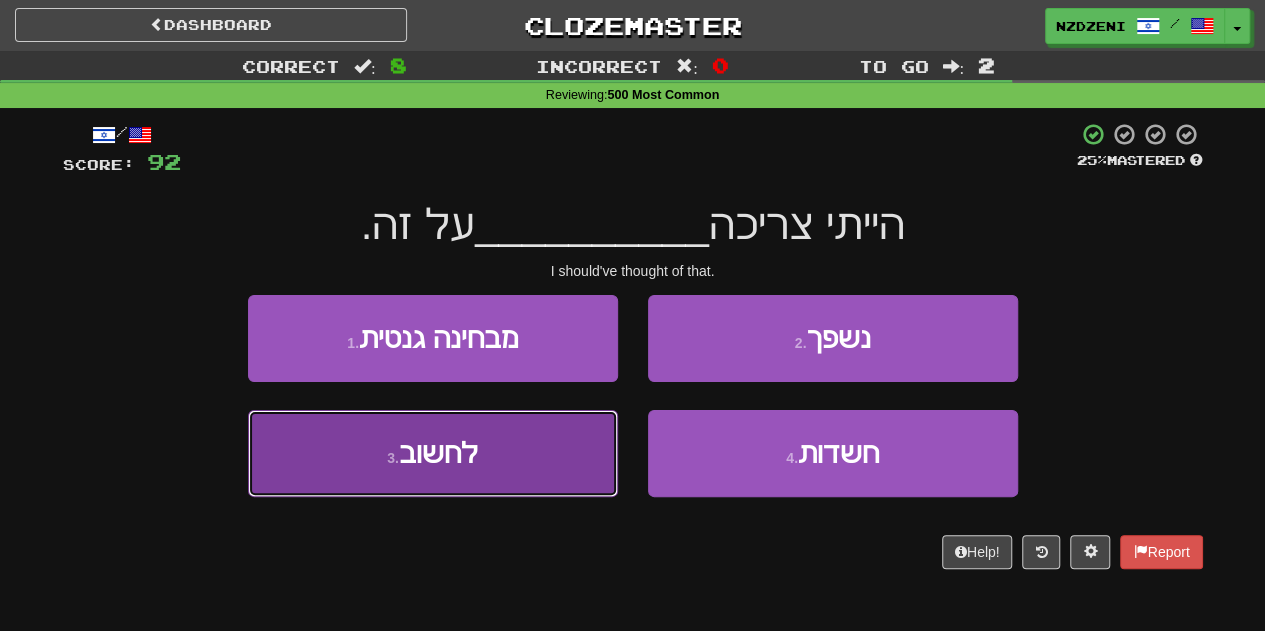 click on "3 .  לחשוב" at bounding box center [433, 453] 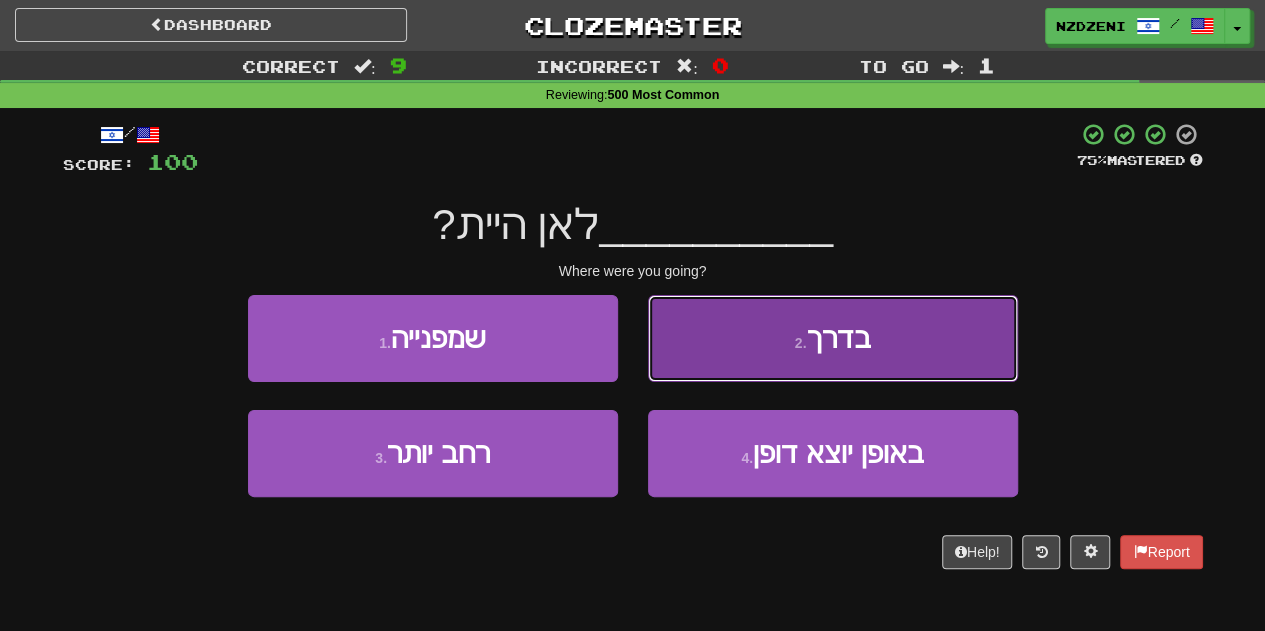 click on "2 .  בדרך" at bounding box center [833, 338] 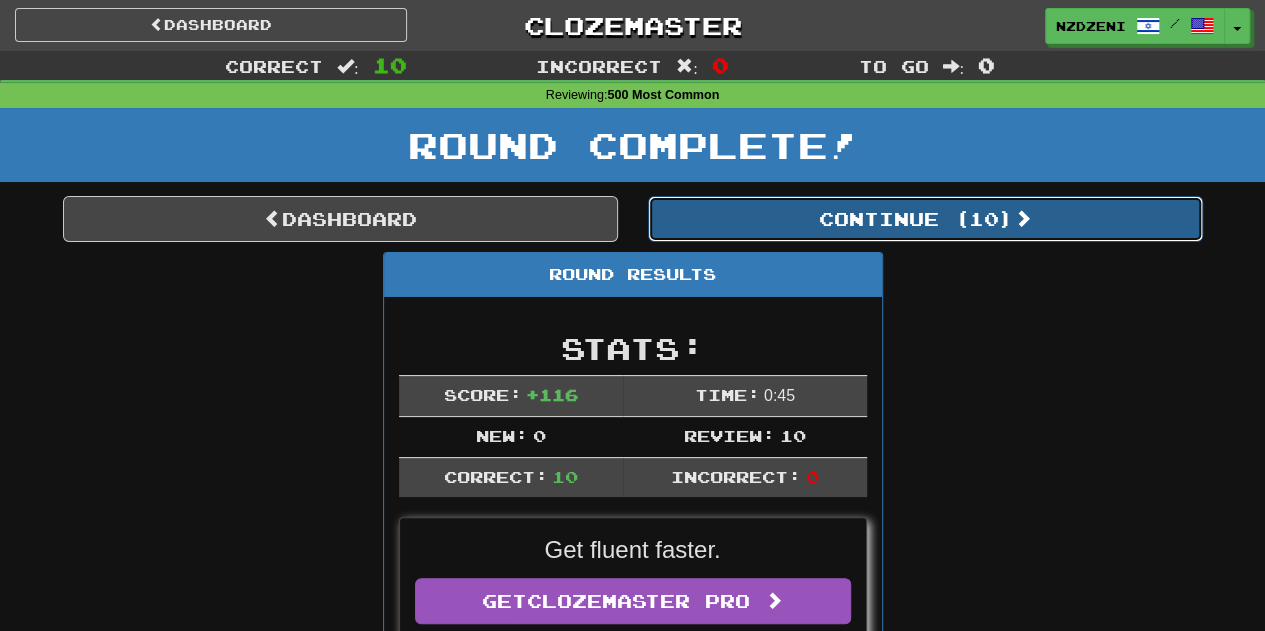 click on "Continue ( 10 )" at bounding box center (925, 219) 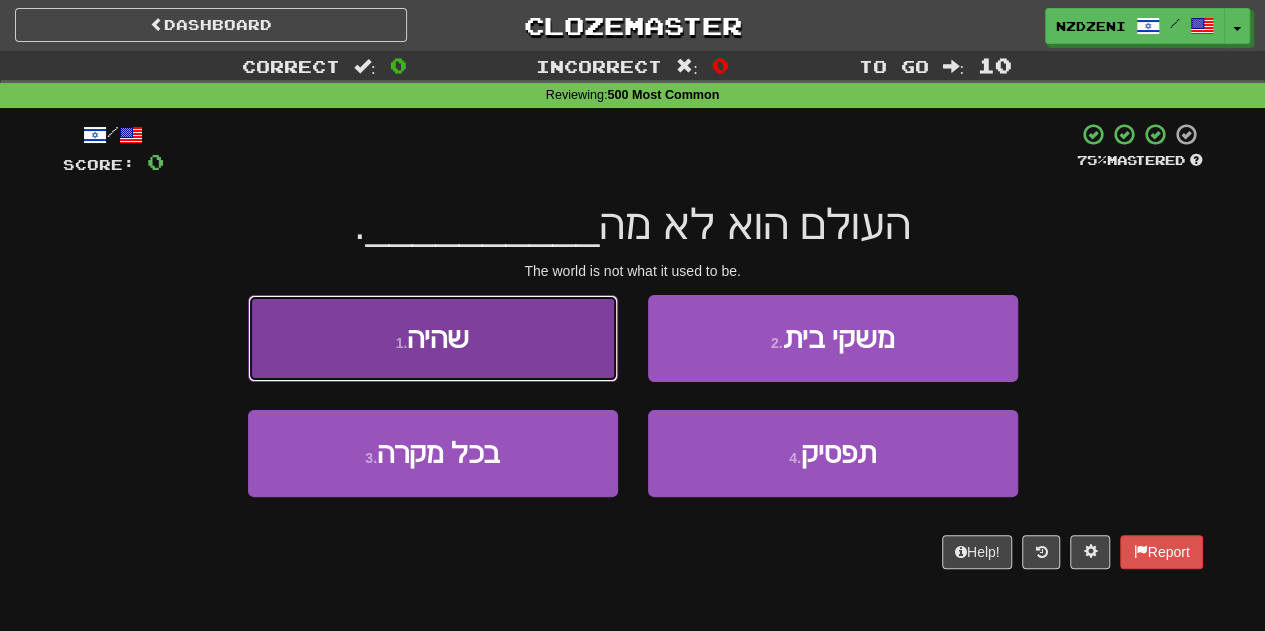 click on "1 .  שהיה" at bounding box center (433, 338) 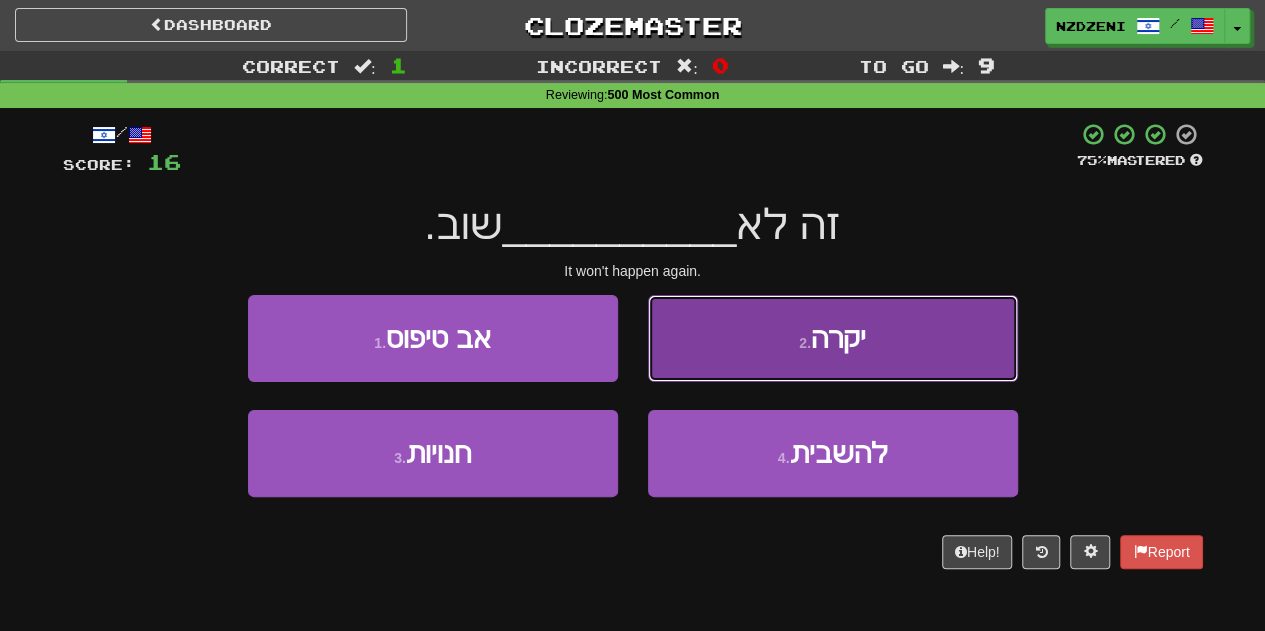 click on "2 .  יקרה" at bounding box center [833, 338] 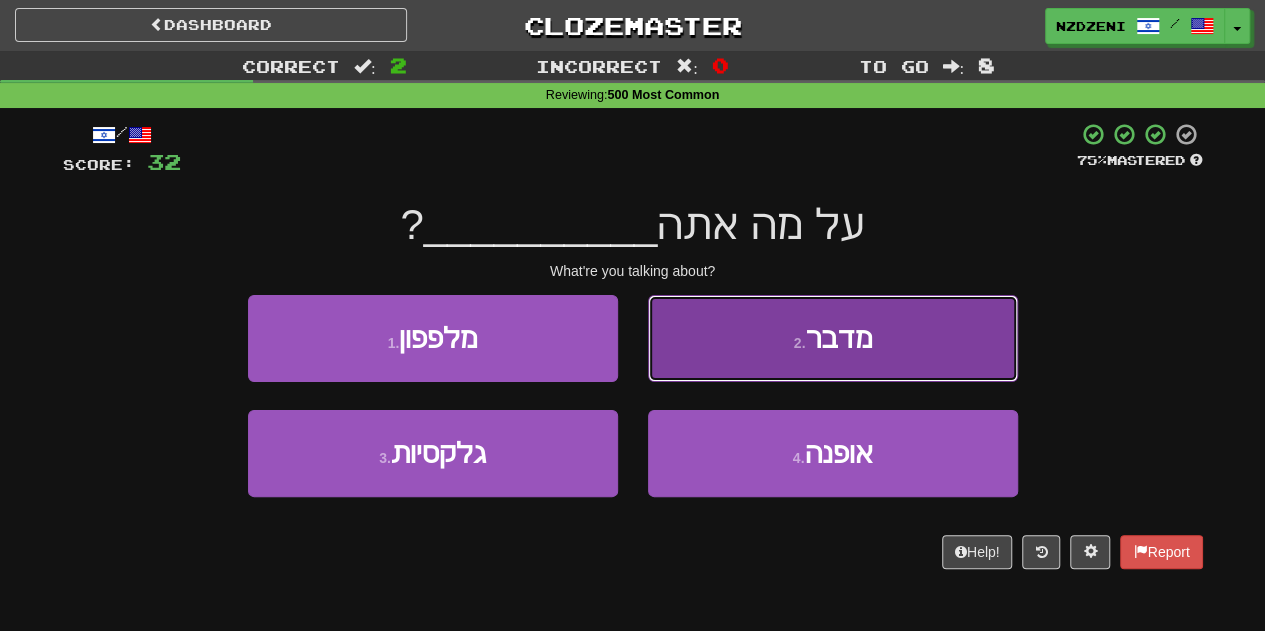 click on "2 .  מדבר" at bounding box center [833, 338] 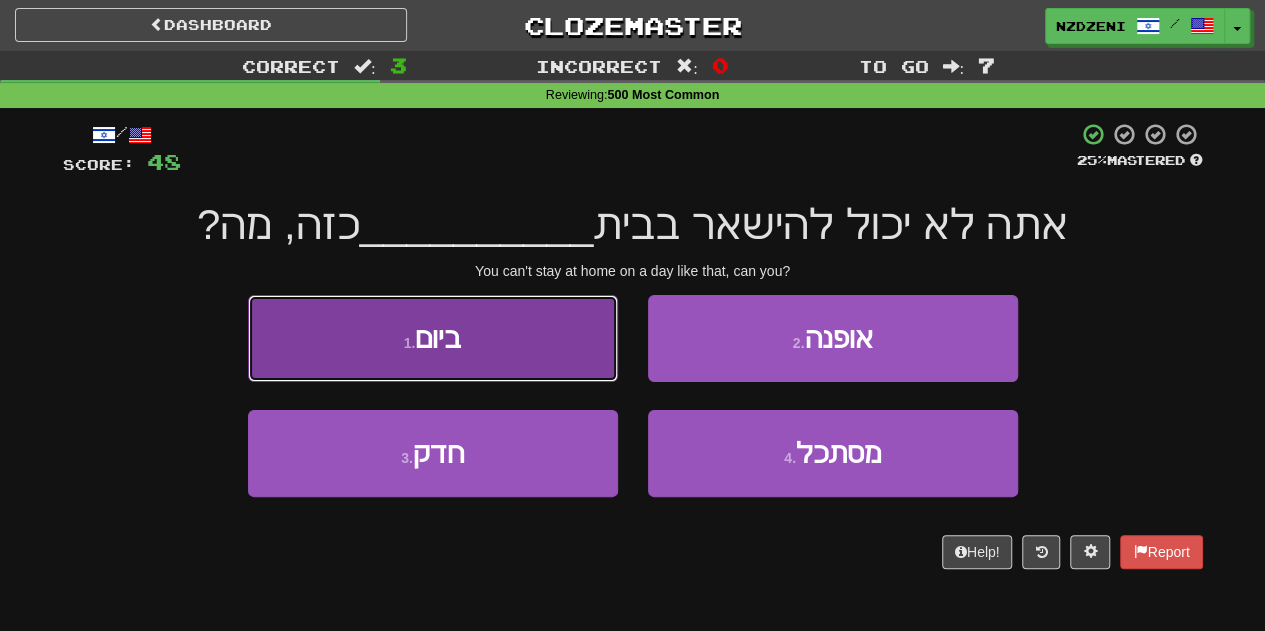 click on "1 .  ביום" at bounding box center [433, 338] 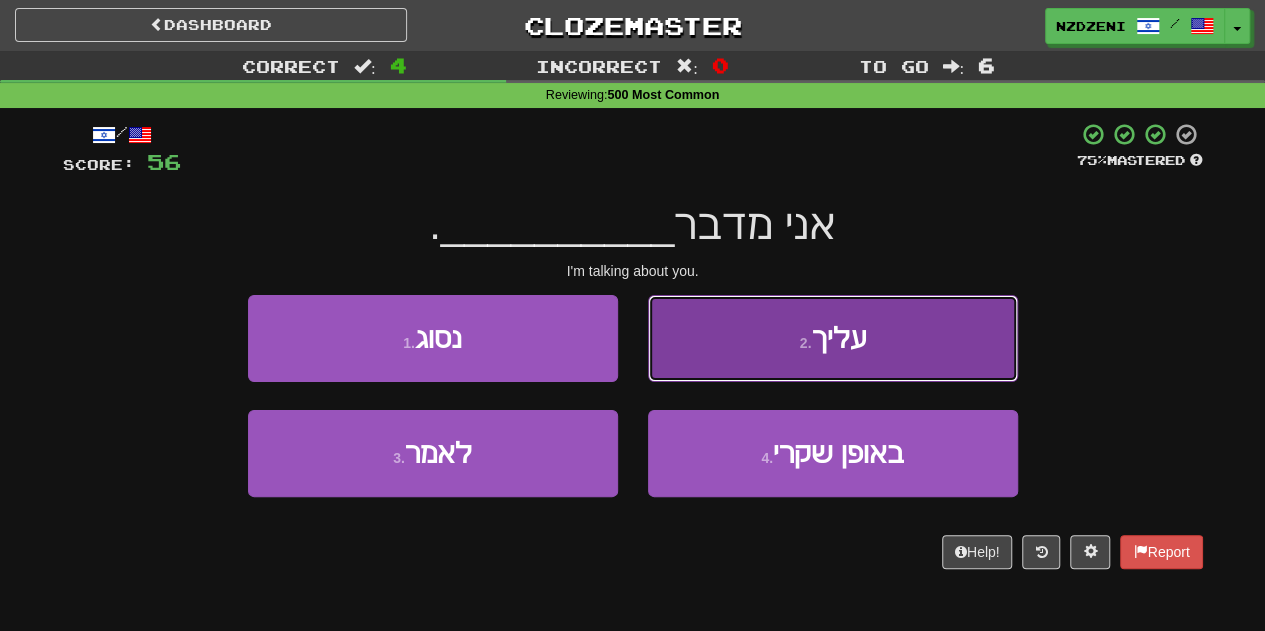 click on "2 .  עליך" at bounding box center [833, 338] 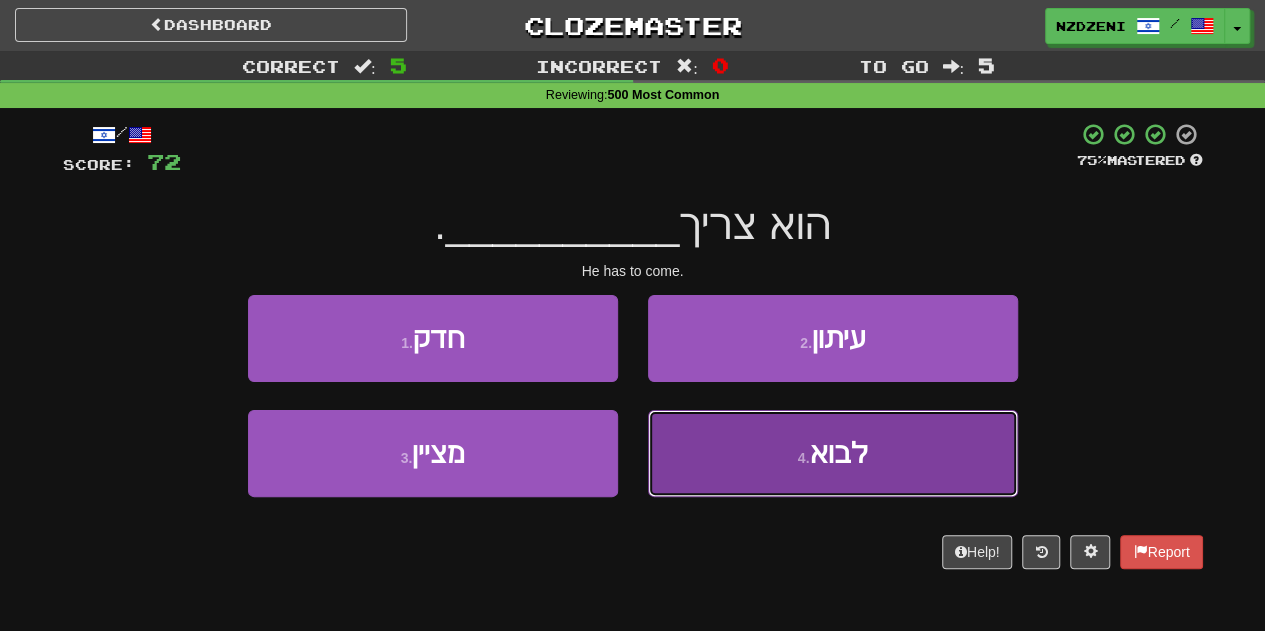 click on "4 .  לבוא" at bounding box center (833, 453) 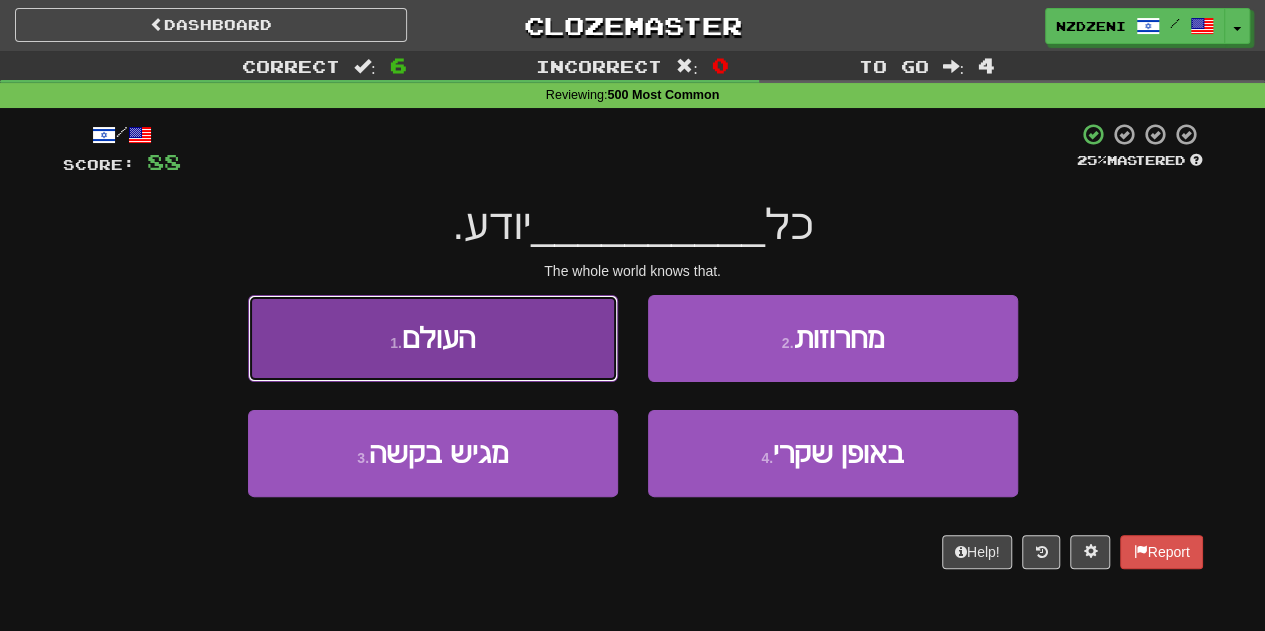click on "1 .  העולם" at bounding box center (433, 338) 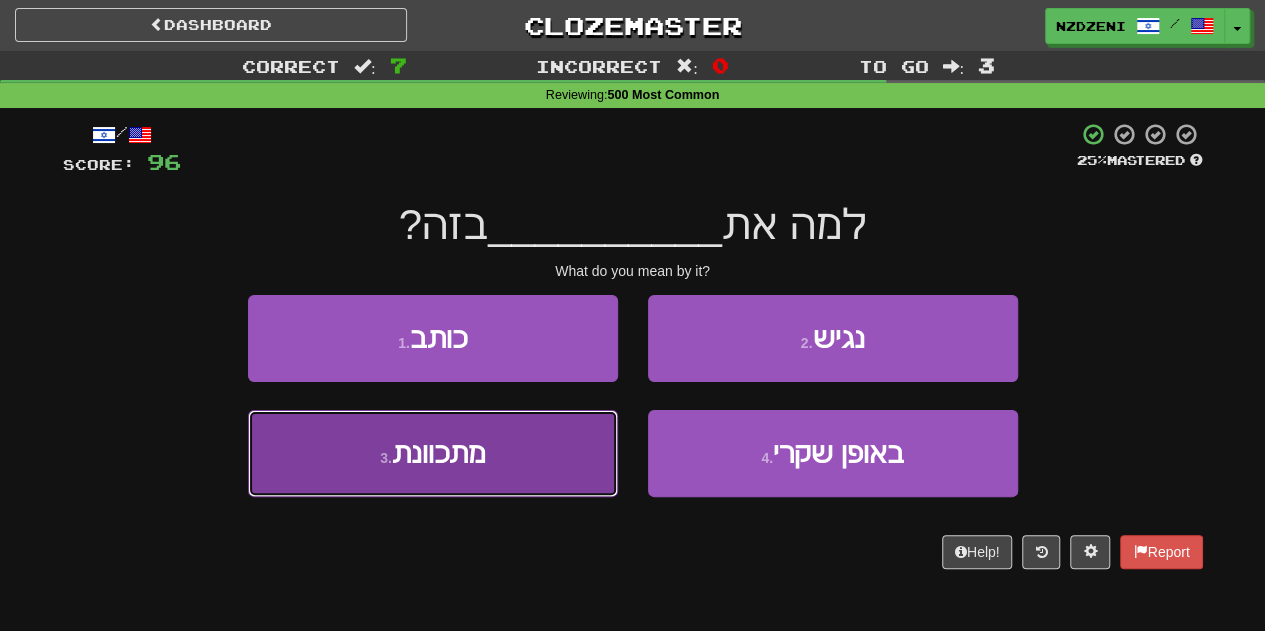 click on "3 .  מתכוונת" at bounding box center [433, 453] 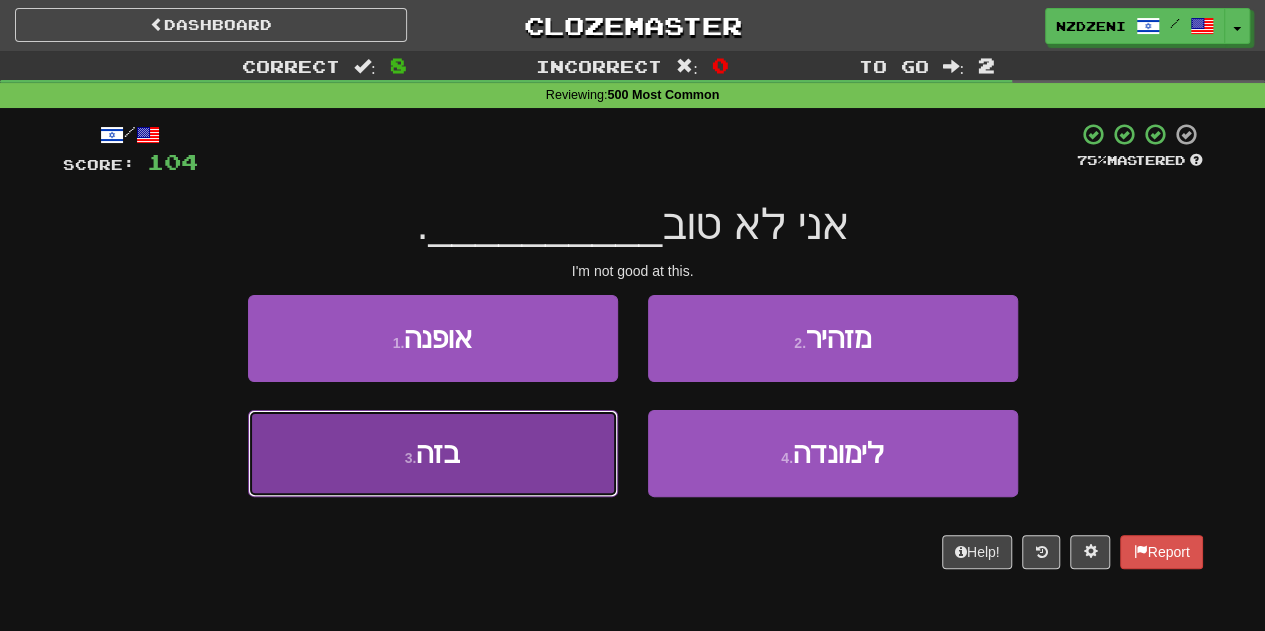 click on "3 .  בזה" at bounding box center (433, 453) 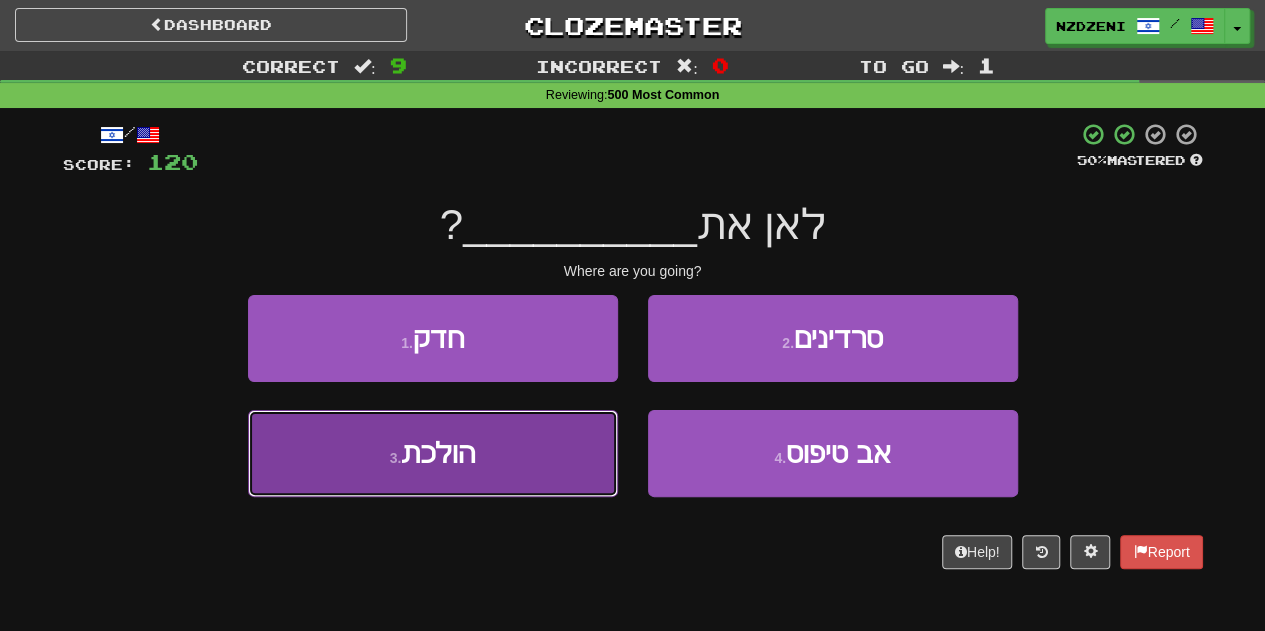 click on "3 .  הולכת" at bounding box center (433, 453) 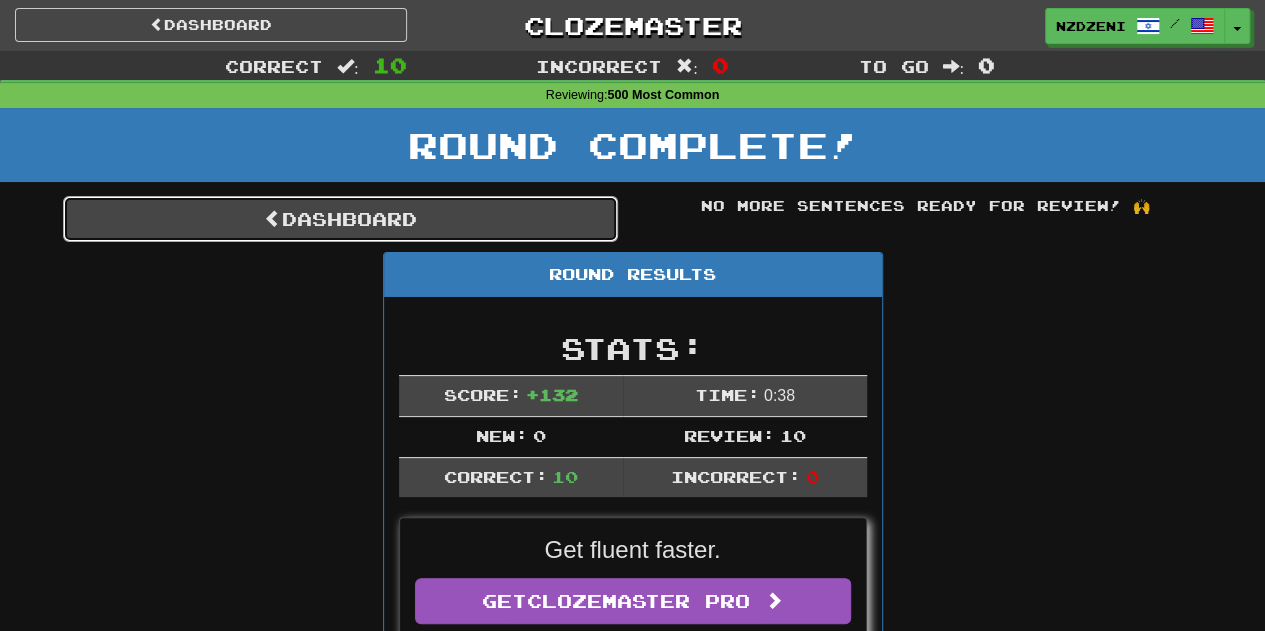 click on "Dashboard" at bounding box center [340, 219] 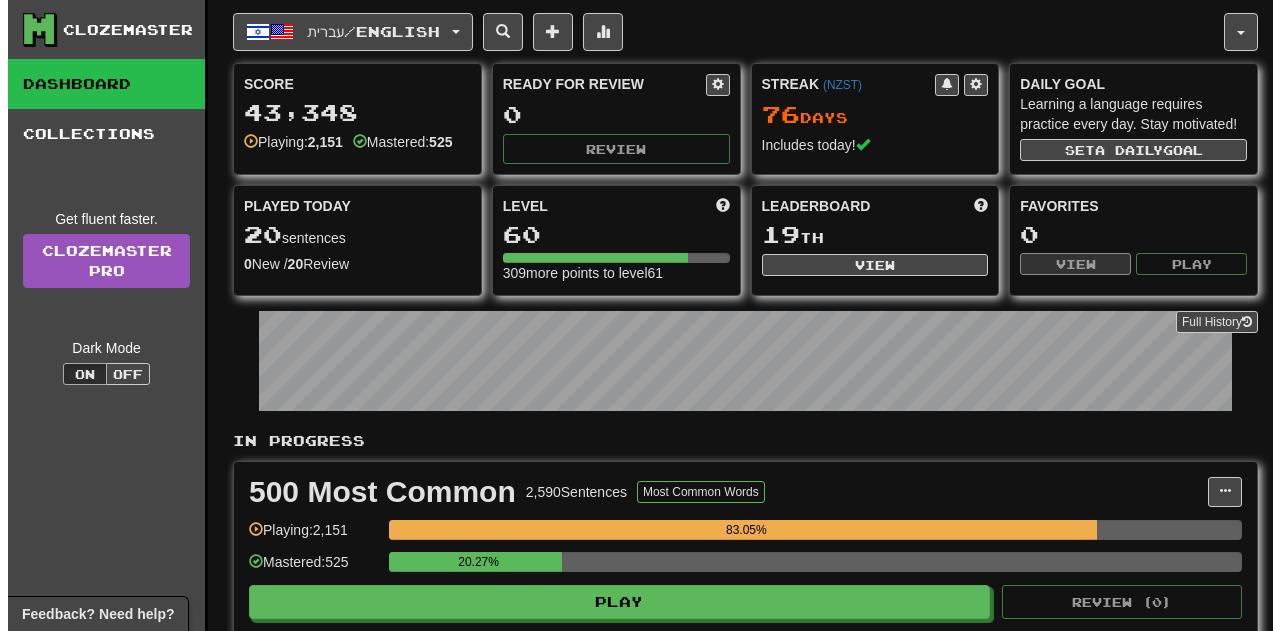 scroll, scrollTop: 0, scrollLeft: 0, axis: both 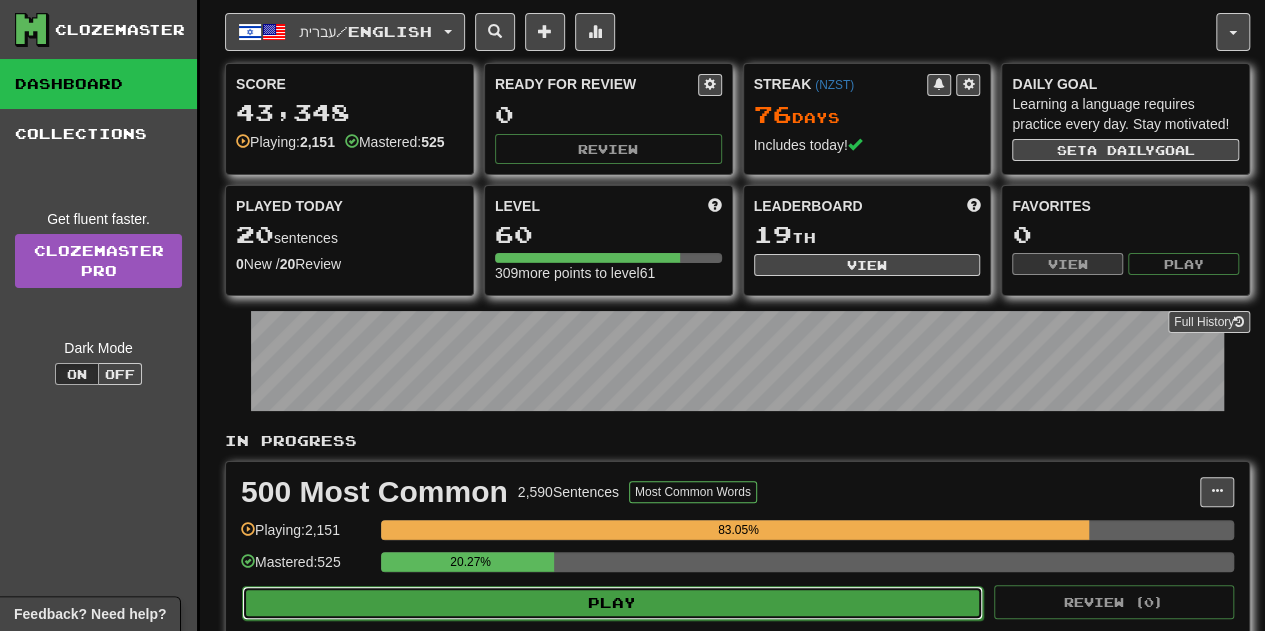 click on "Play" at bounding box center (612, 603) 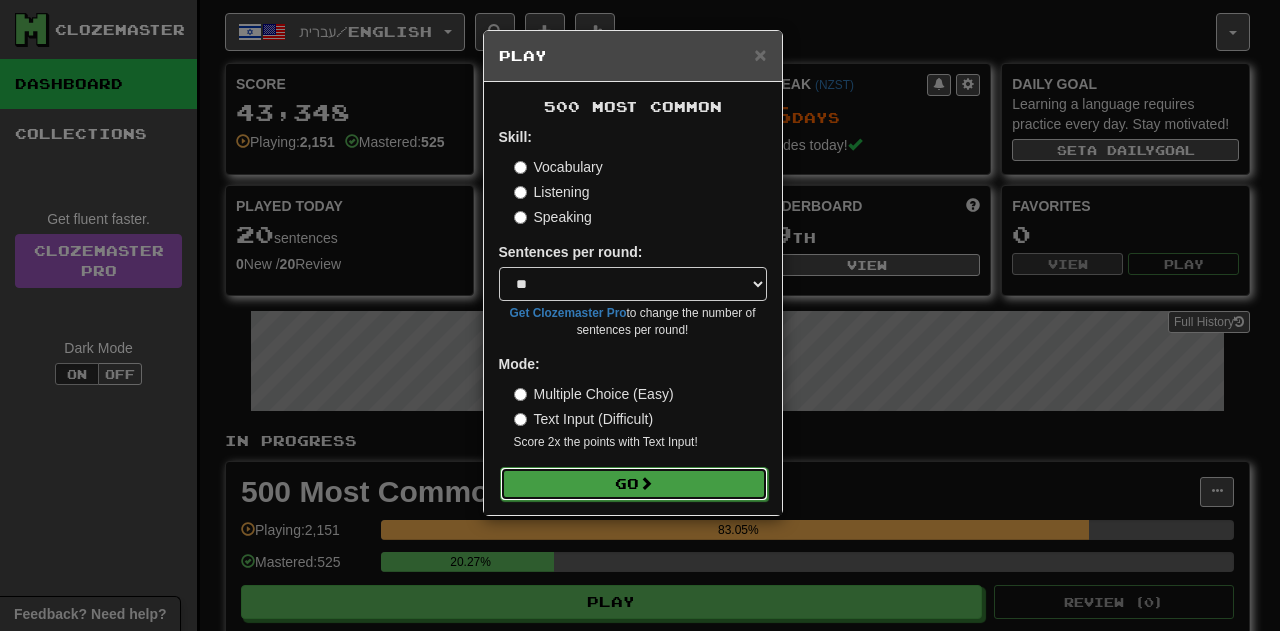 click on "Go" at bounding box center (634, 484) 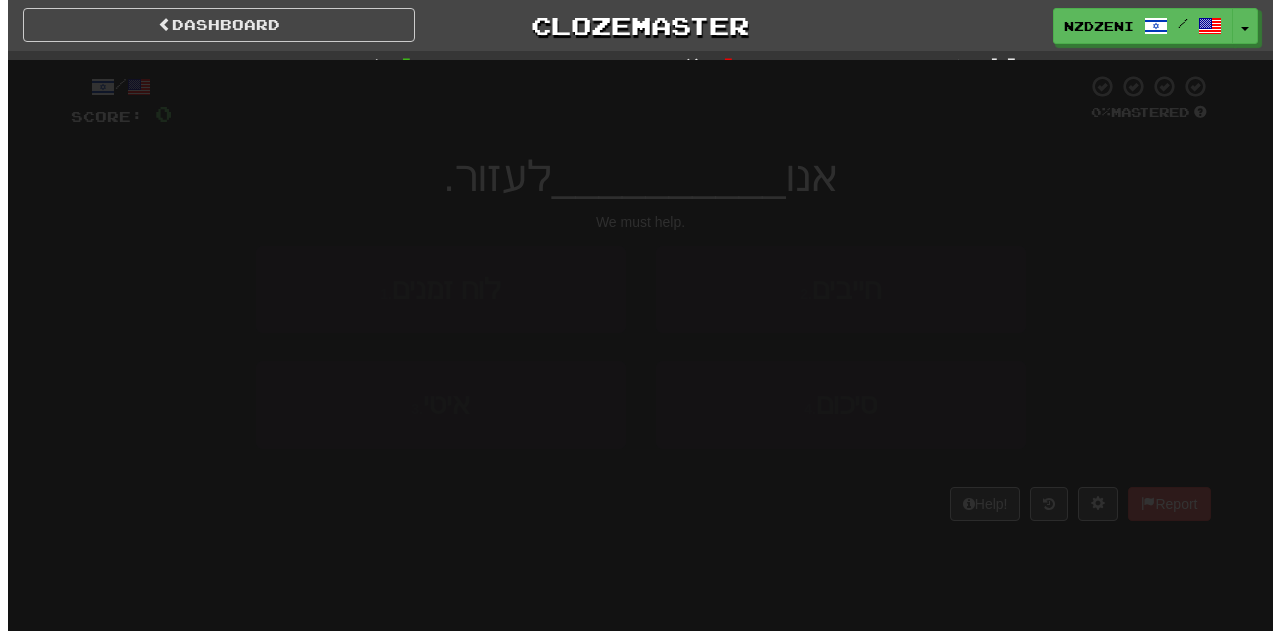 scroll, scrollTop: 0, scrollLeft: 0, axis: both 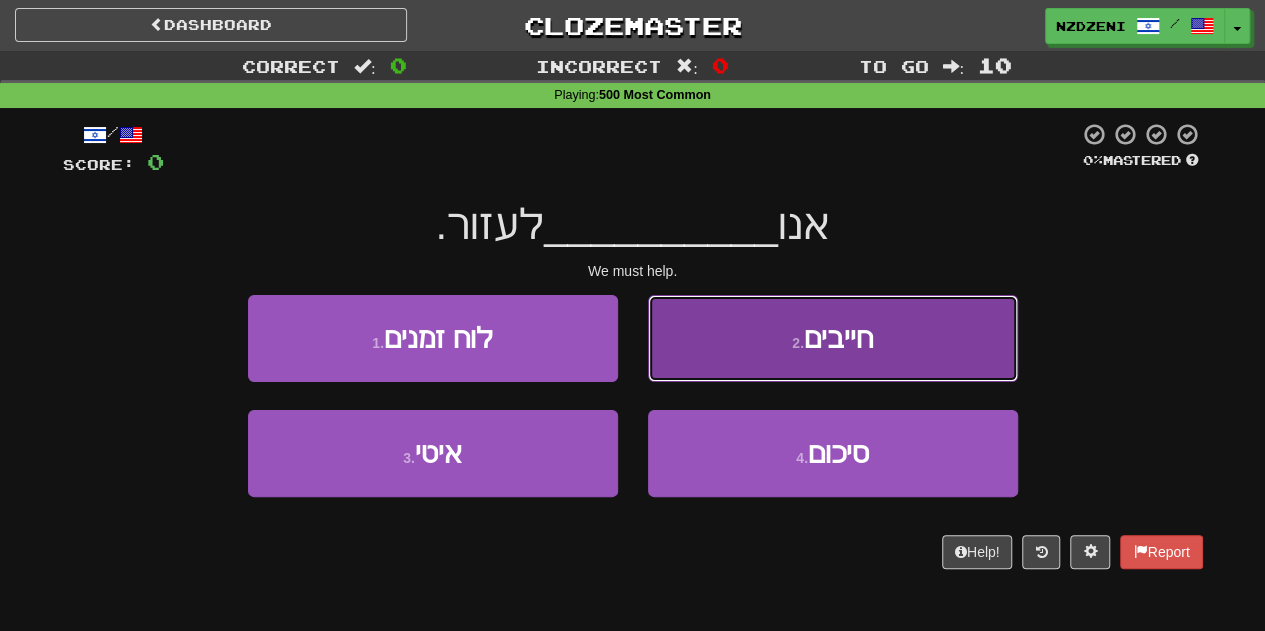 click on "2 .  חייבים" at bounding box center [833, 338] 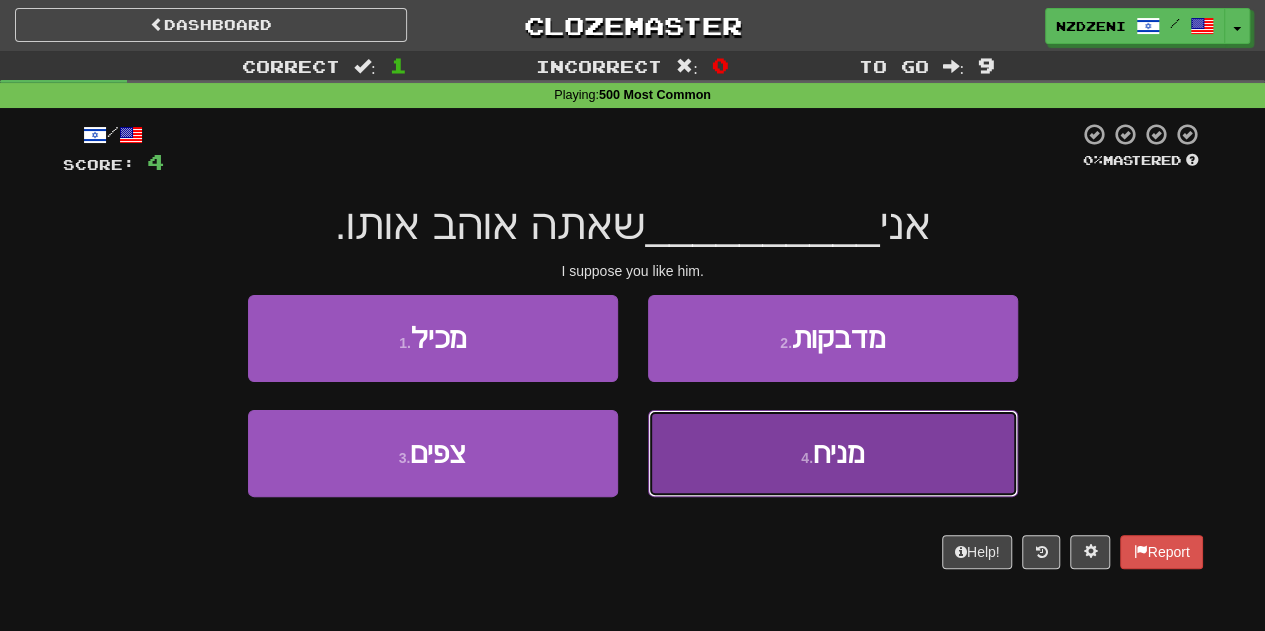 click on "4 .  מניח" at bounding box center [833, 453] 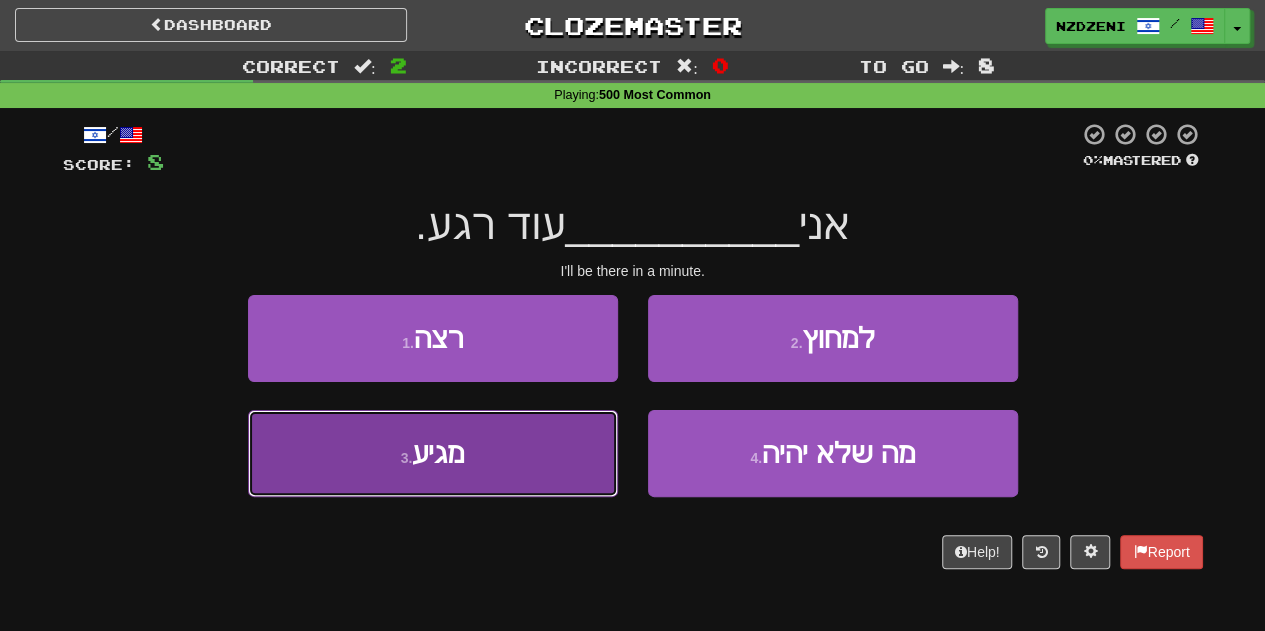 click on "3 .  מגיע" at bounding box center [433, 453] 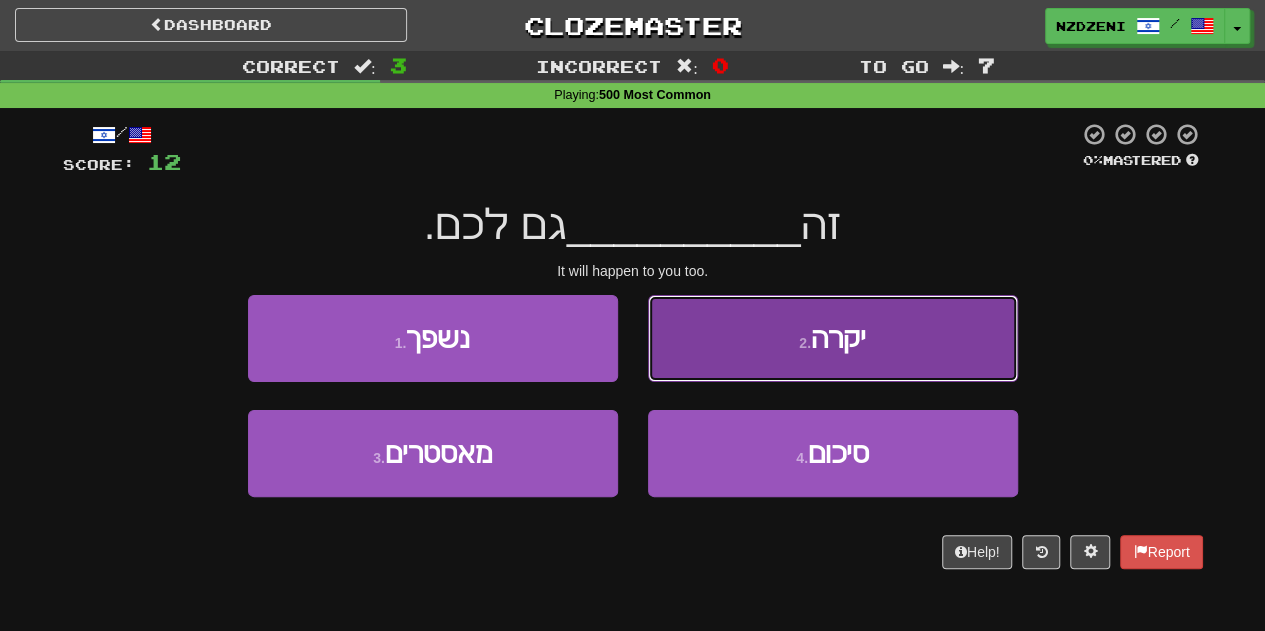 click on "2 .  יקרה" at bounding box center [833, 338] 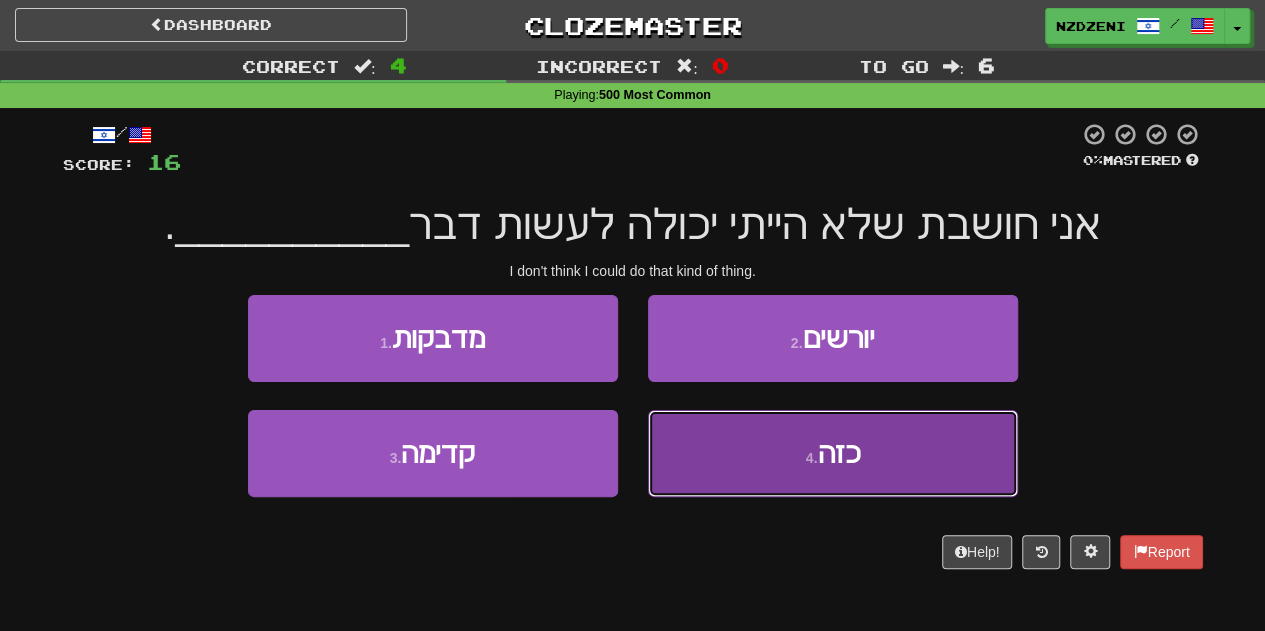 click on "4 .  כזה" at bounding box center (833, 453) 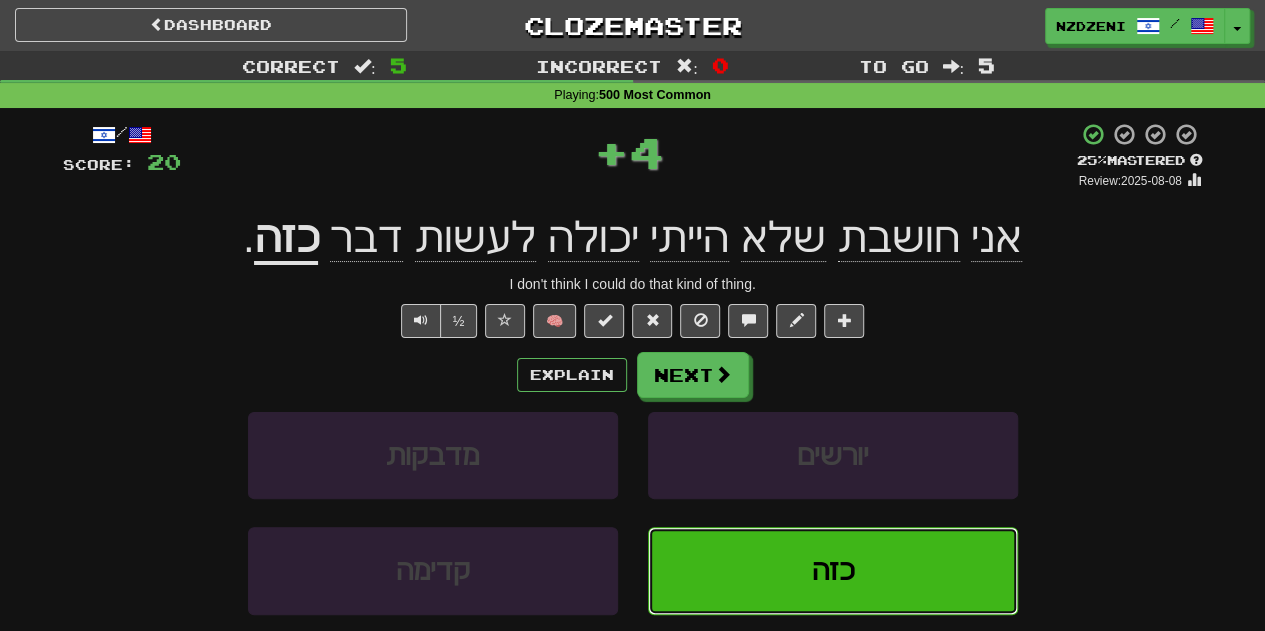 type 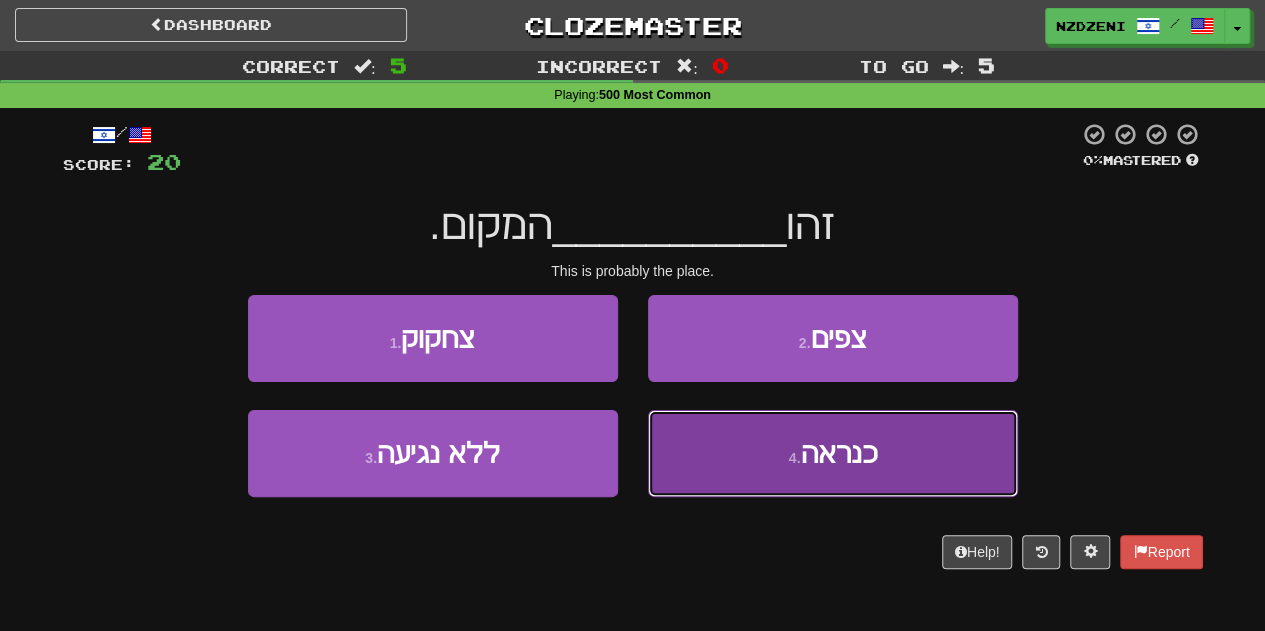 click on "4 .  כנראה" at bounding box center (833, 453) 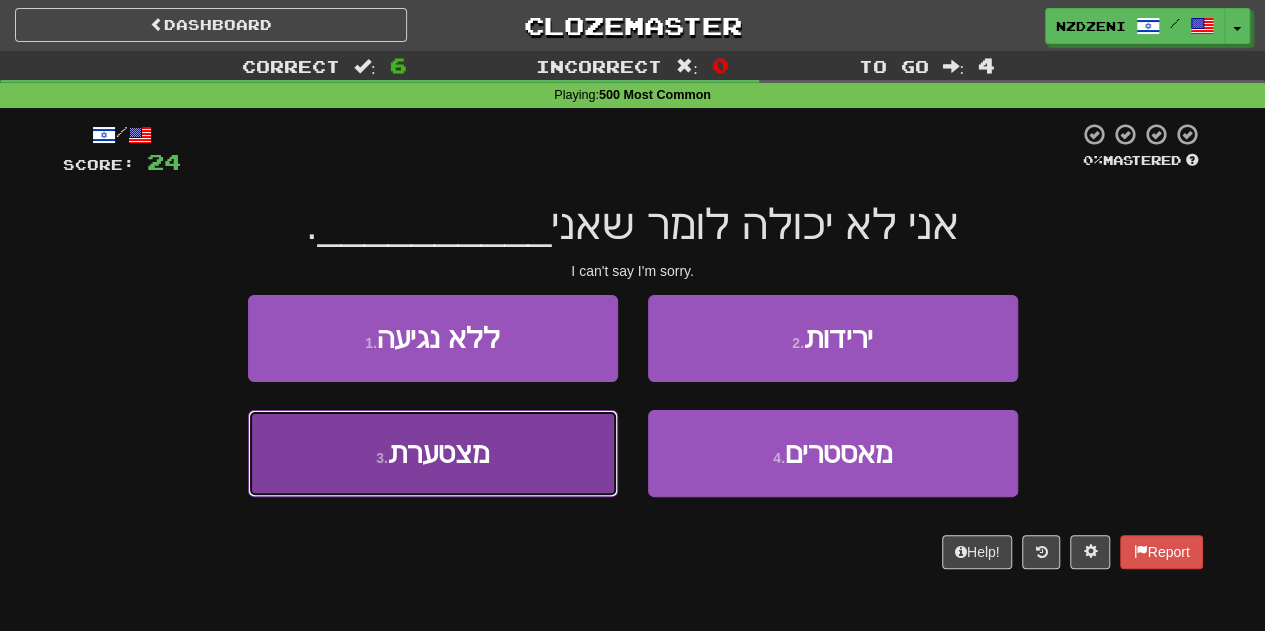 click on "3 .  מצטערת" at bounding box center [433, 453] 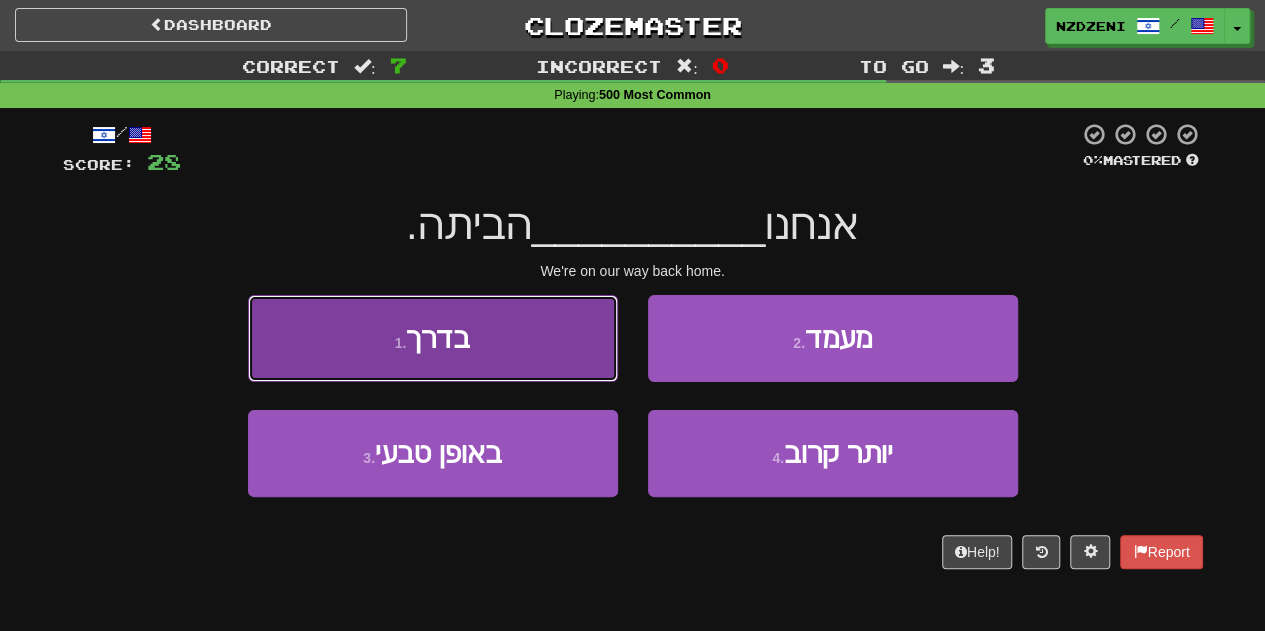 click on "1 .  בדרך" at bounding box center (433, 338) 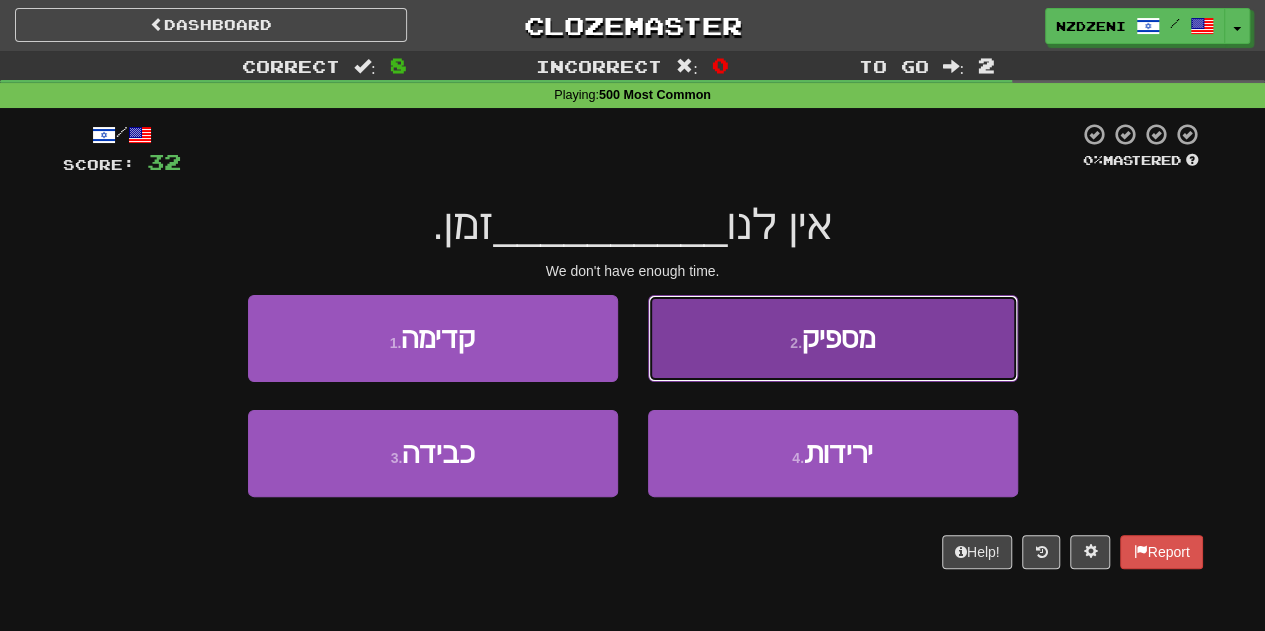 click on "2 .  מספיק" at bounding box center (833, 338) 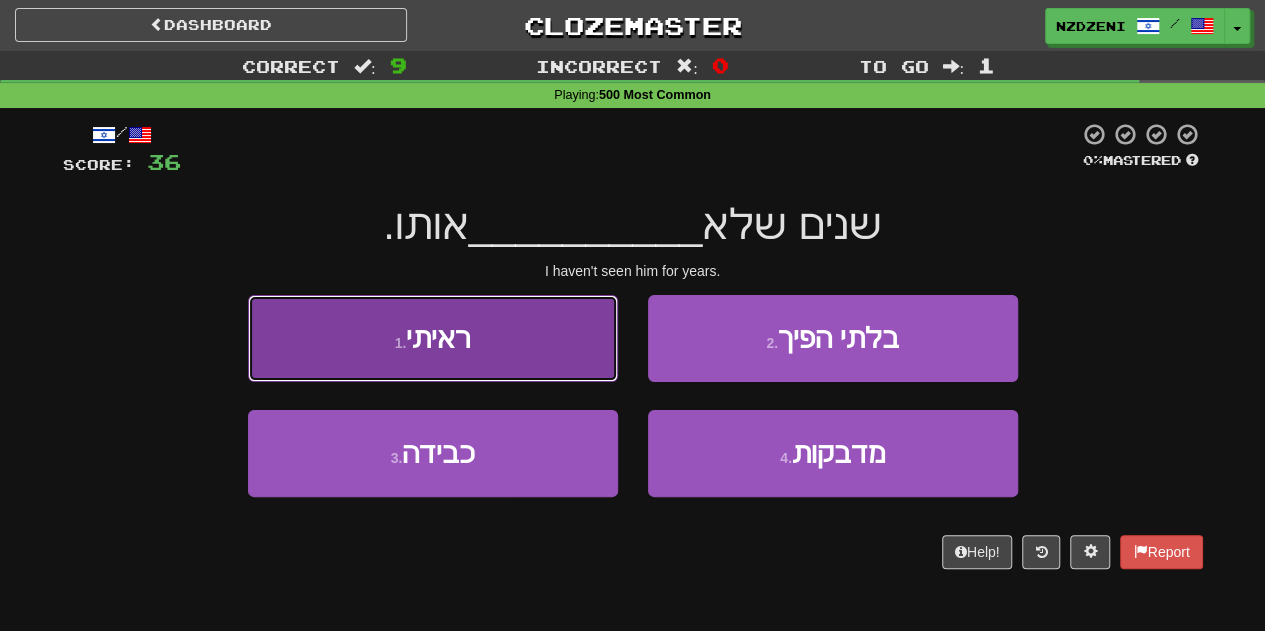 click on "1 .  ראיתי" at bounding box center (433, 338) 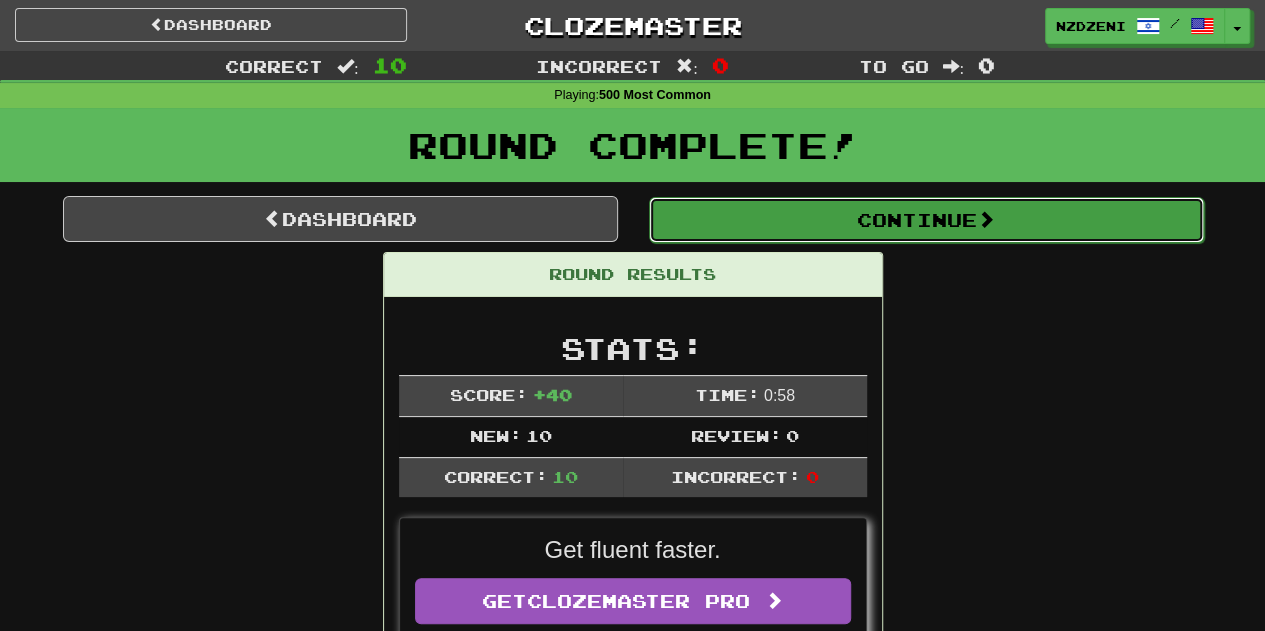 click on "Continue" at bounding box center [926, 220] 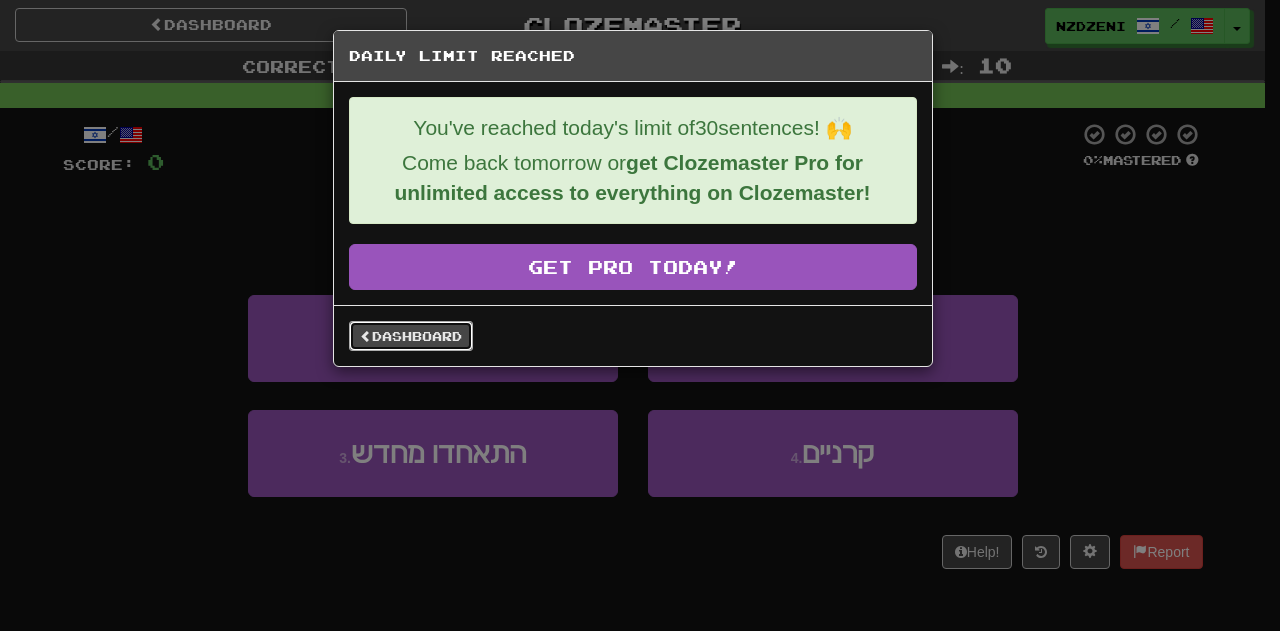 click on "Dashboard" at bounding box center (411, 336) 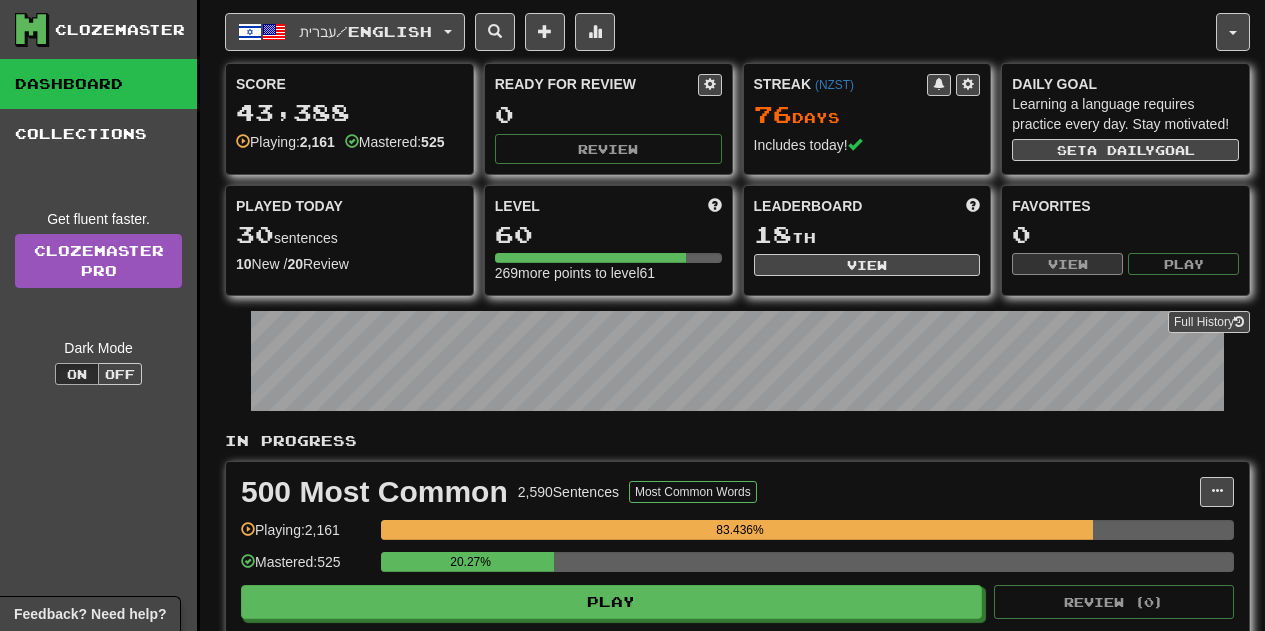 scroll, scrollTop: 0, scrollLeft: 0, axis: both 